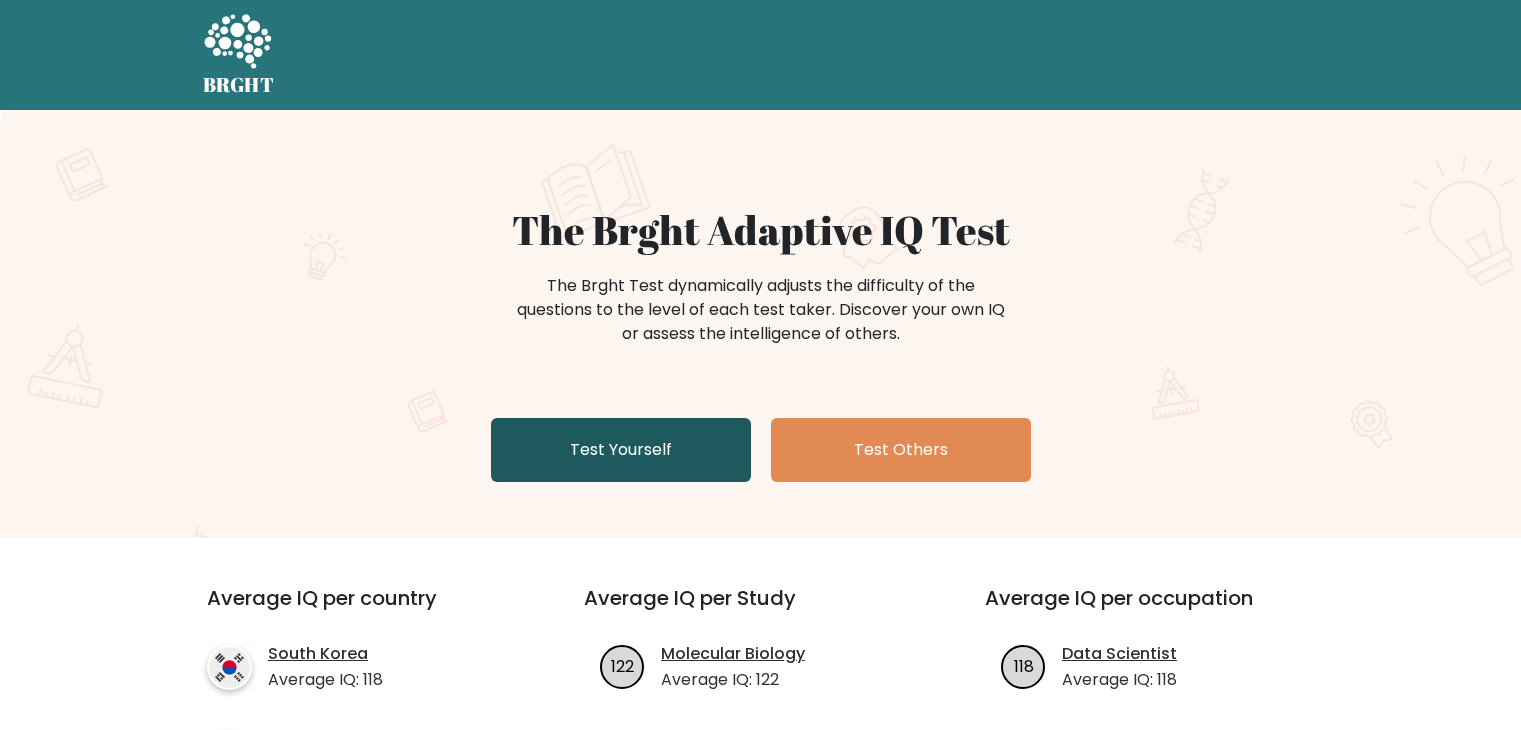 scroll, scrollTop: 0, scrollLeft: 0, axis: both 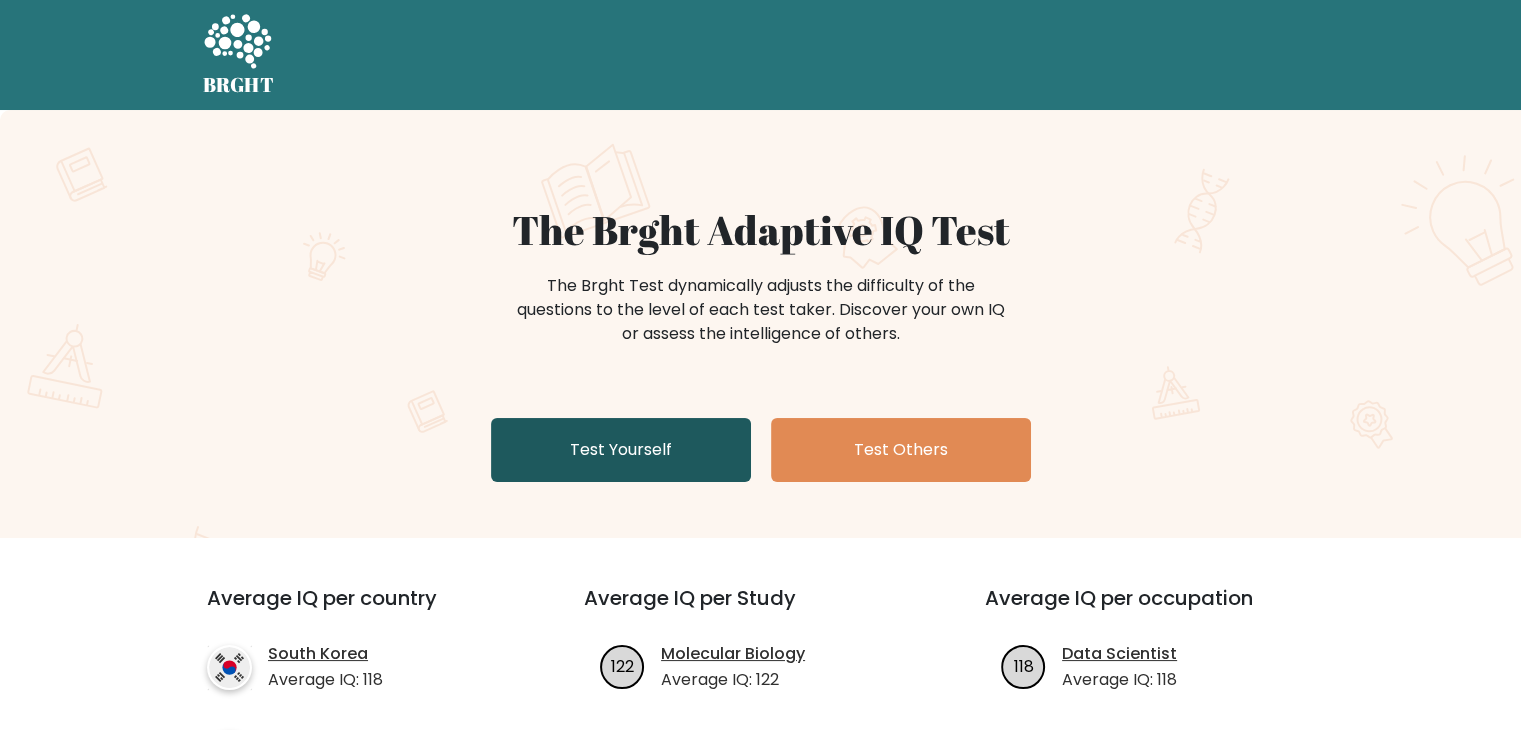 click on "Test Yourself" at bounding box center (621, 450) 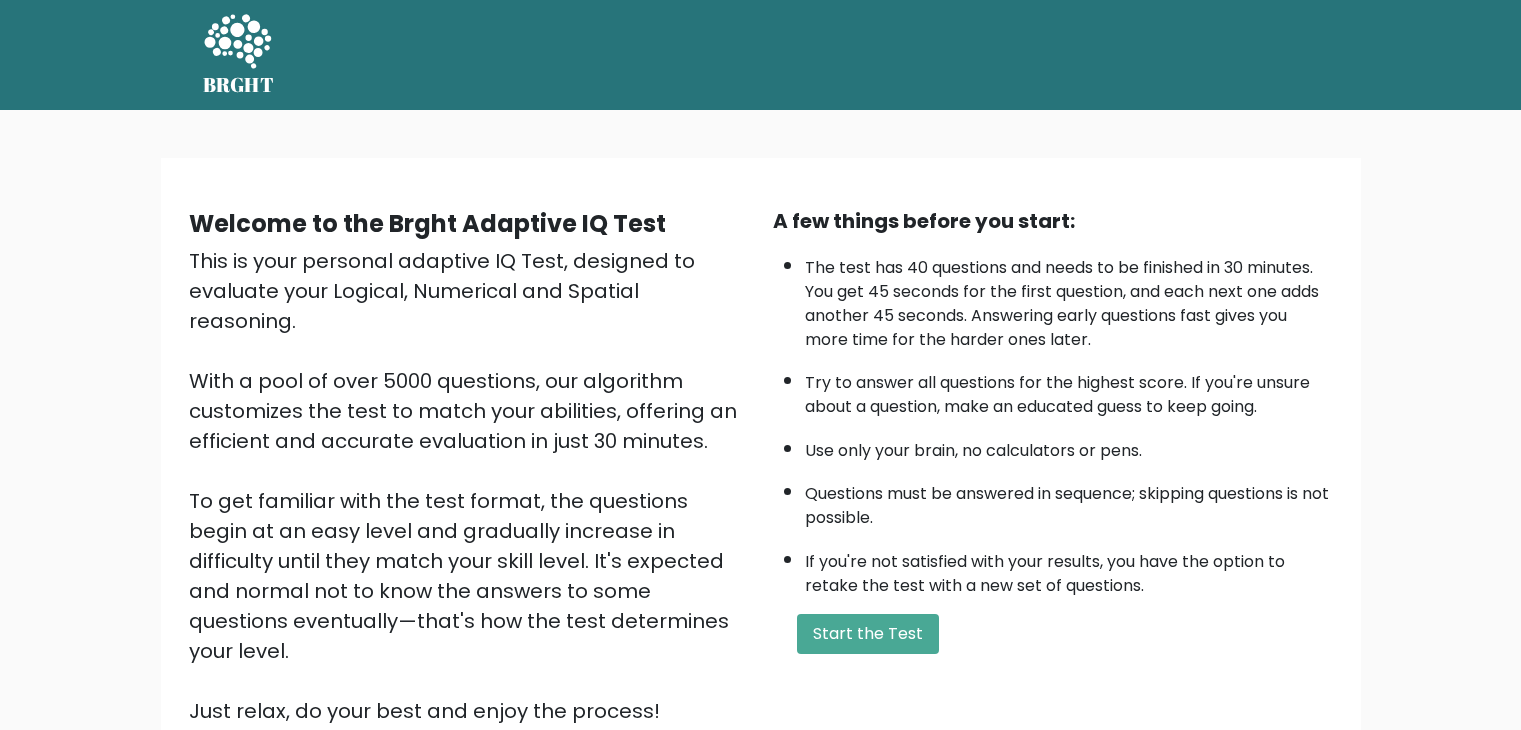 scroll, scrollTop: 0, scrollLeft: 0, axis: both 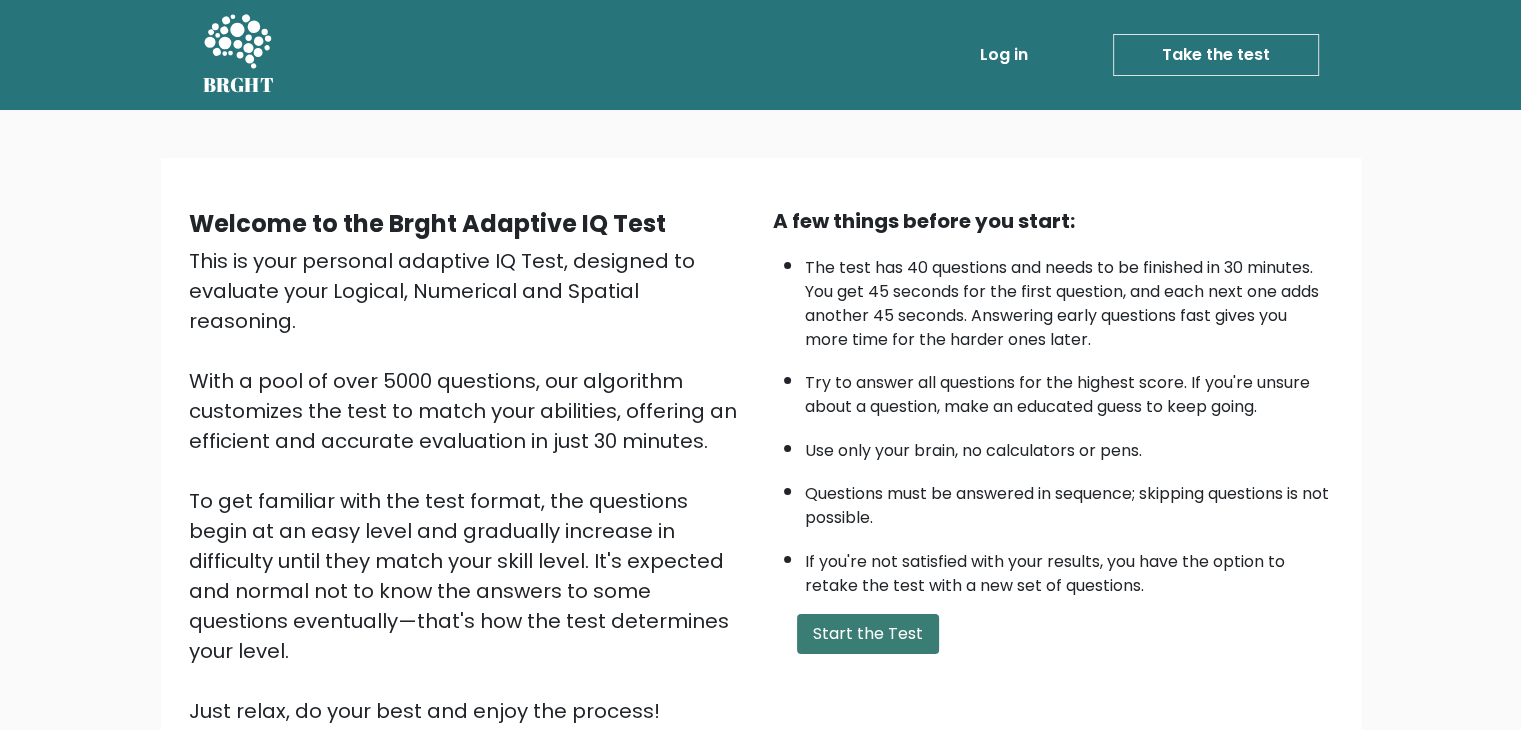 click on "Start the Test" at bounding box center [868, 634] 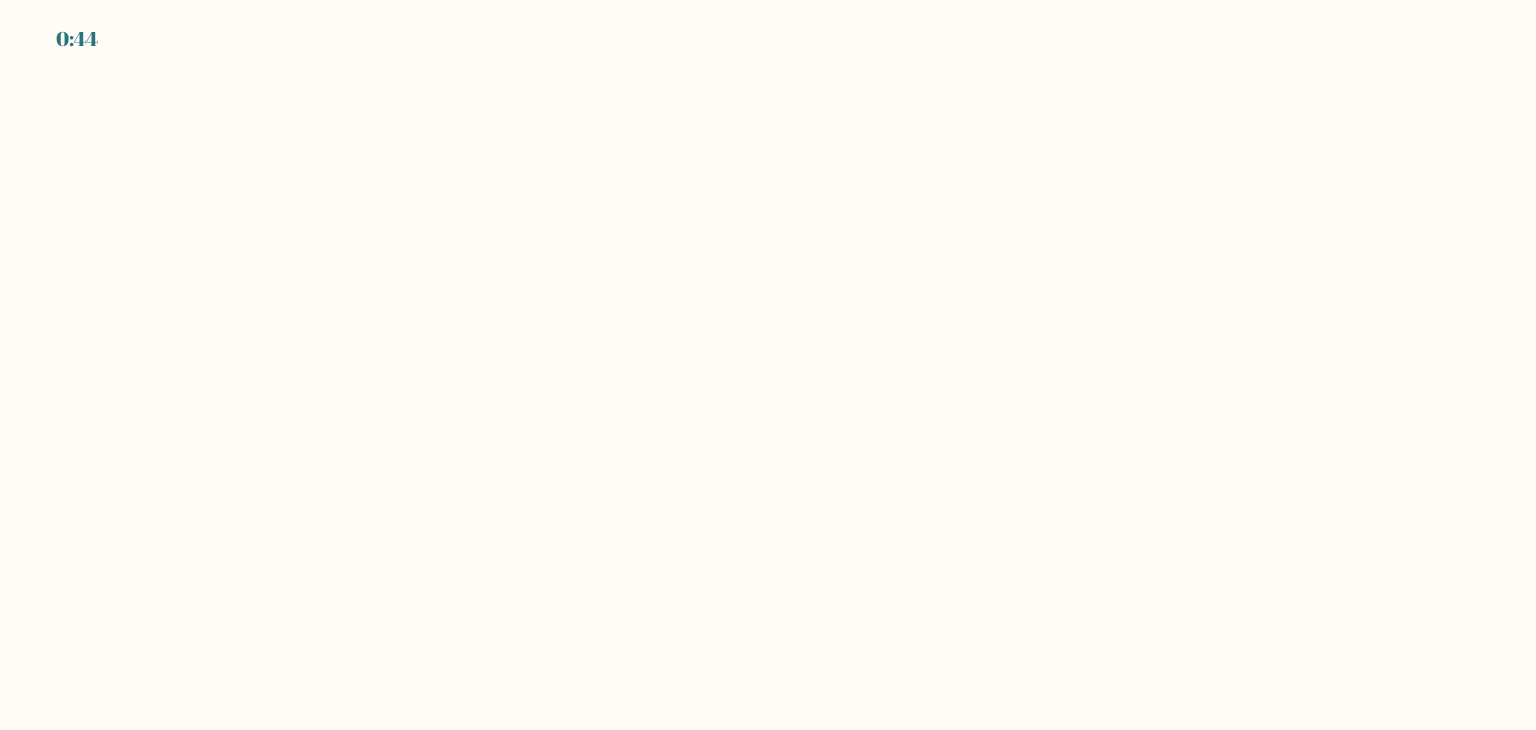 scroll, scrollTop: 0, scrollLeft: 0, axis: both 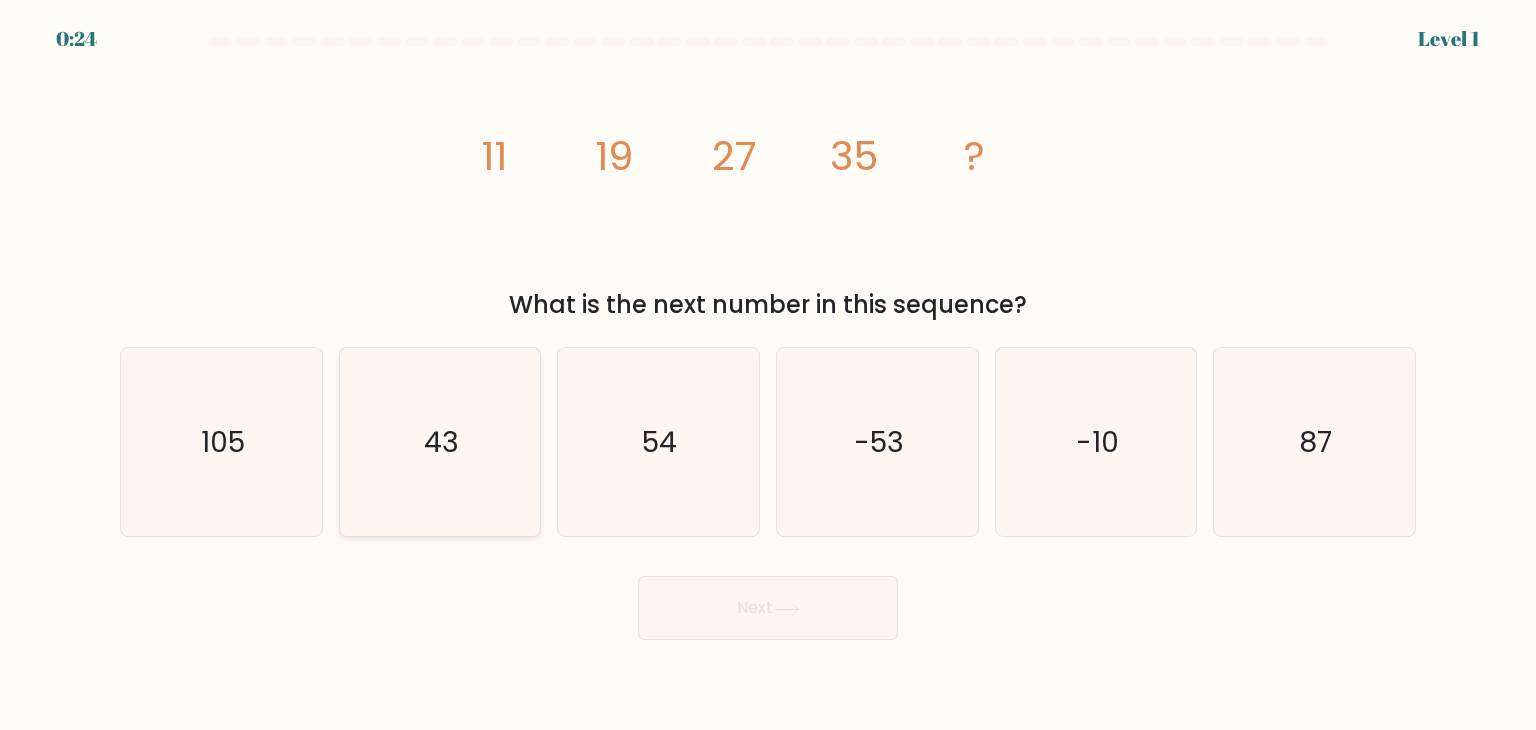 click on "43" 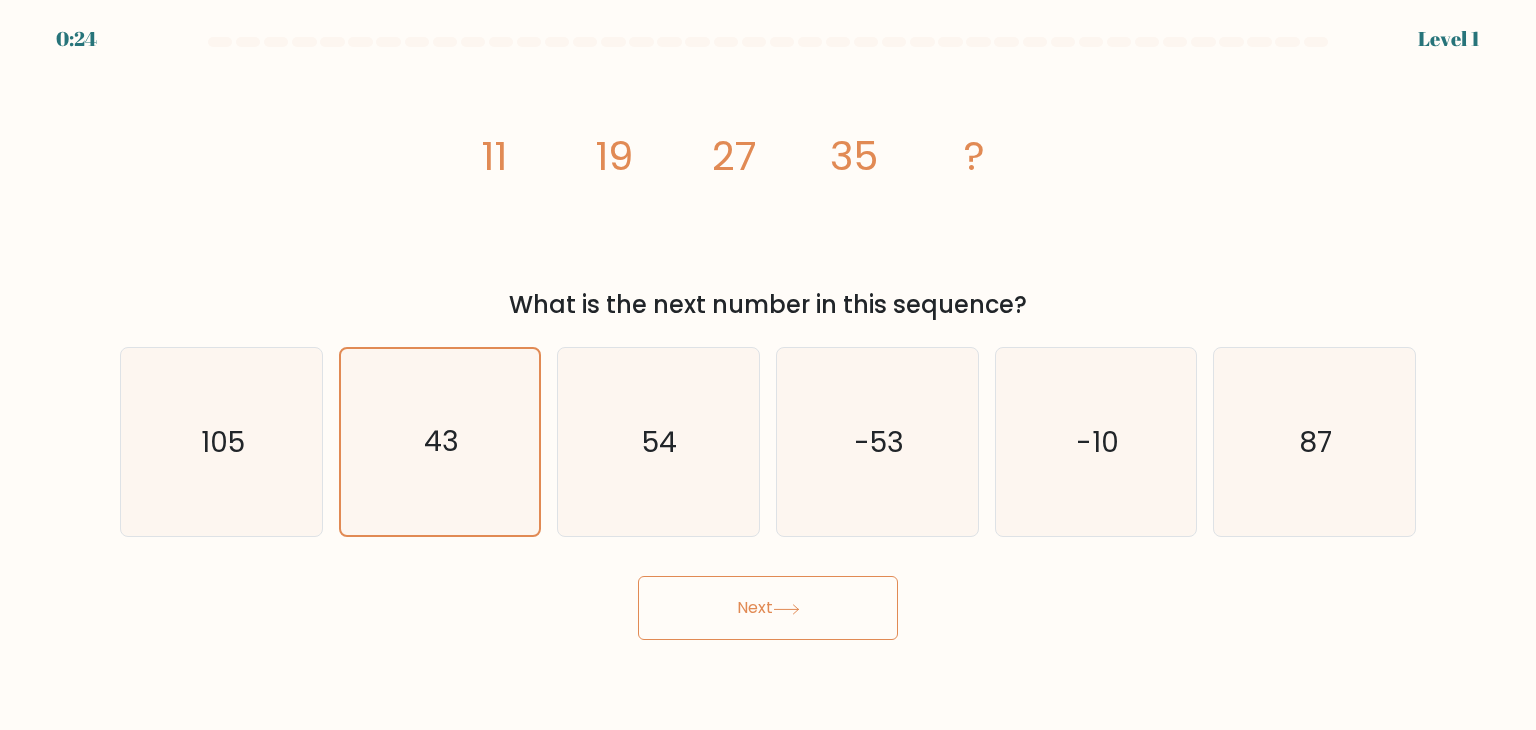 click on "Next" at bounding box center (768, 608) 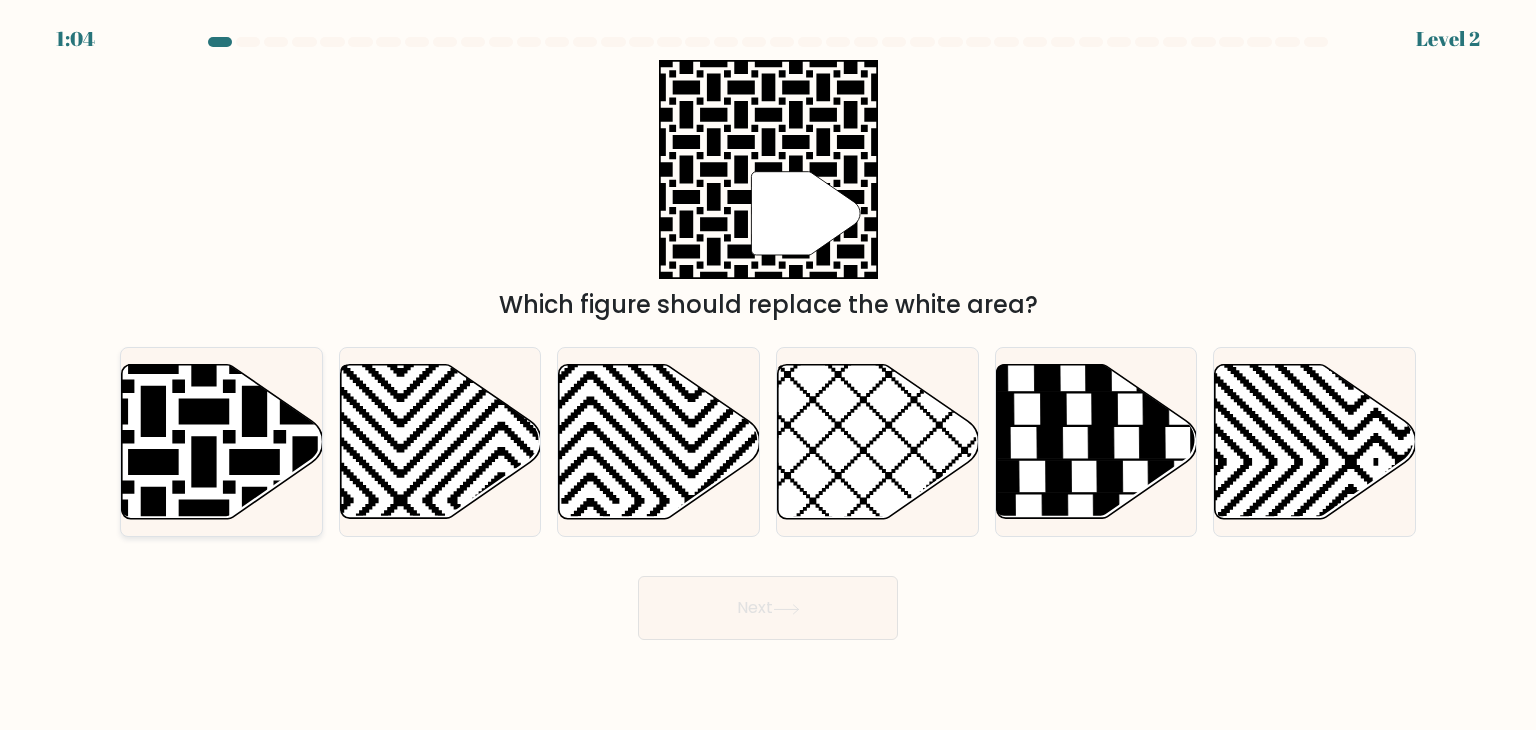 click 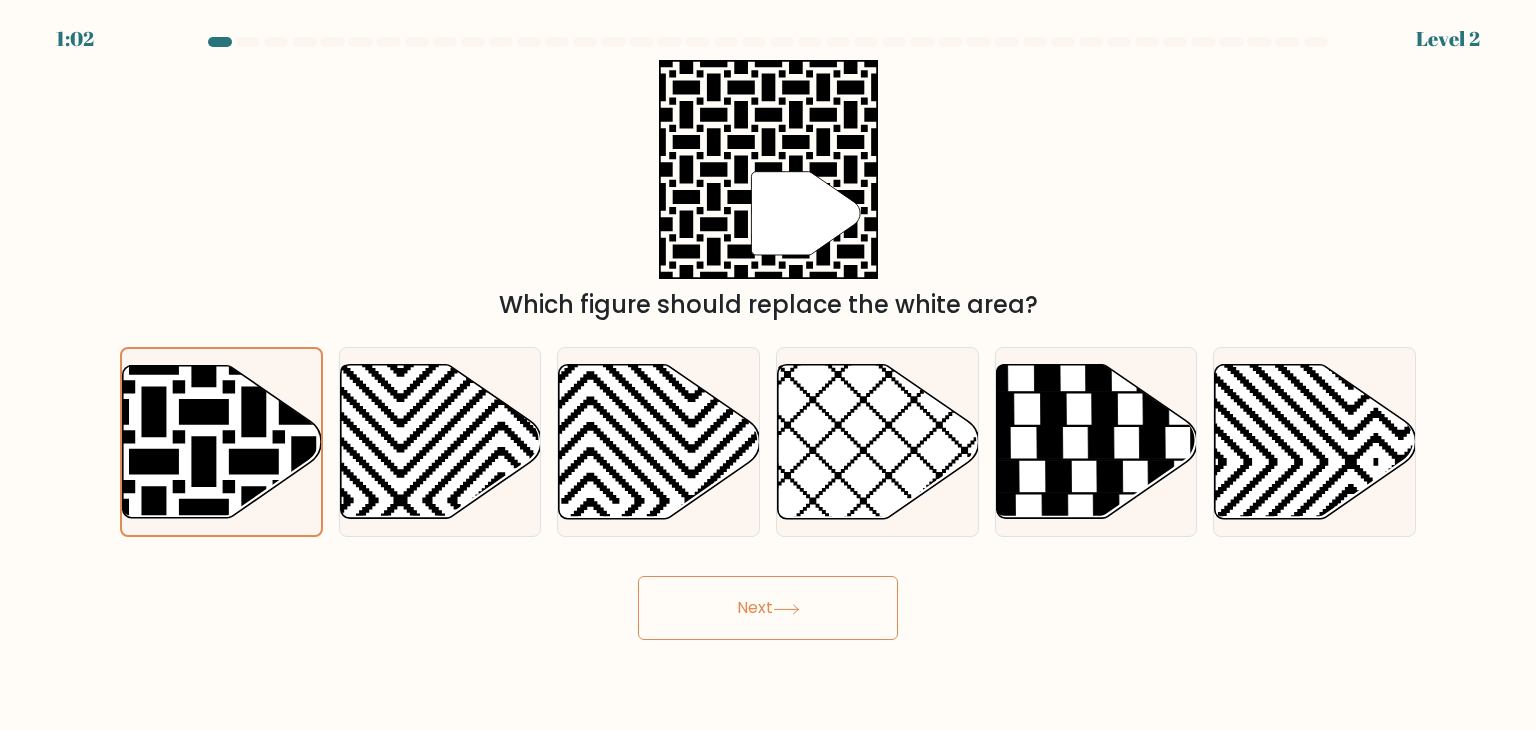 click on "Next" at bounding box center [768, 608] 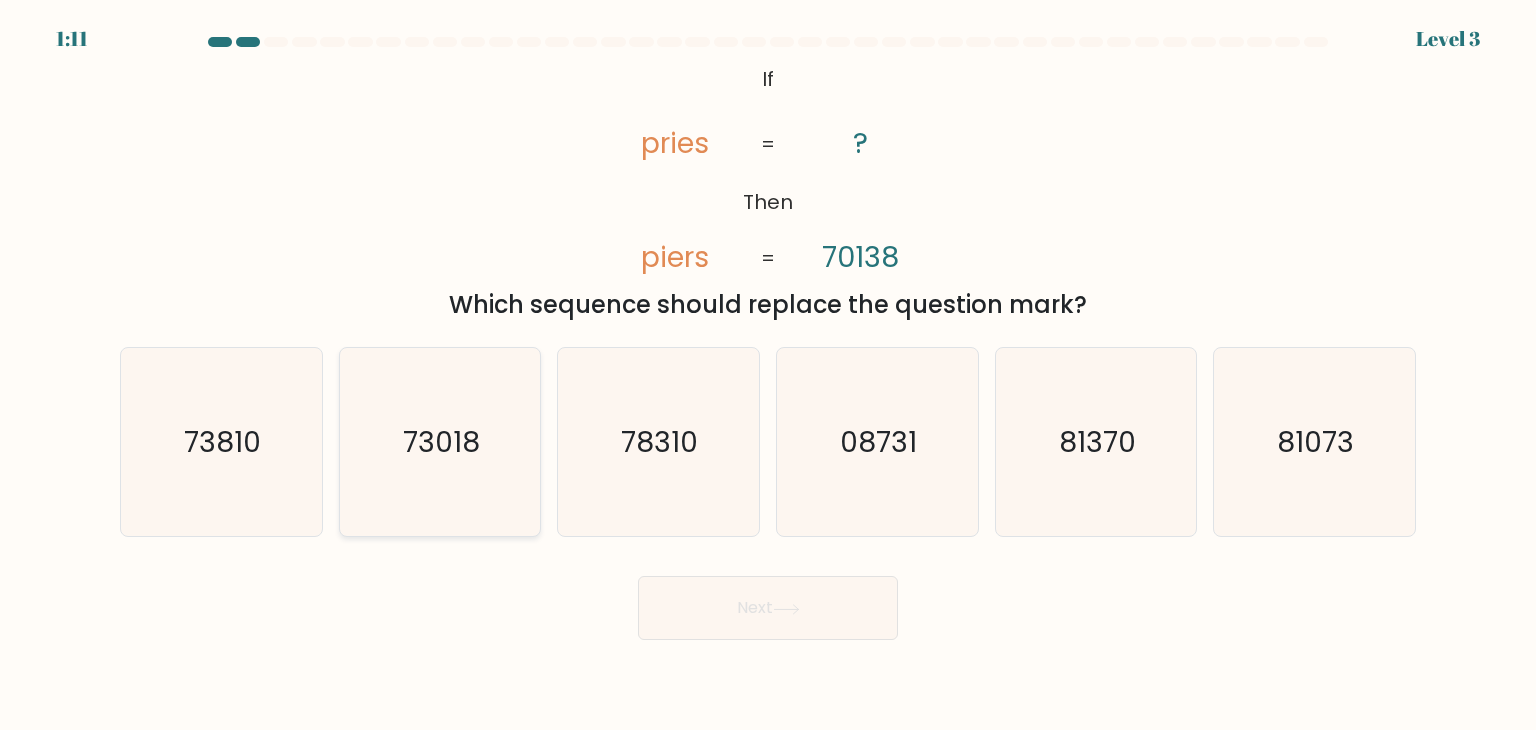 click on "73018" 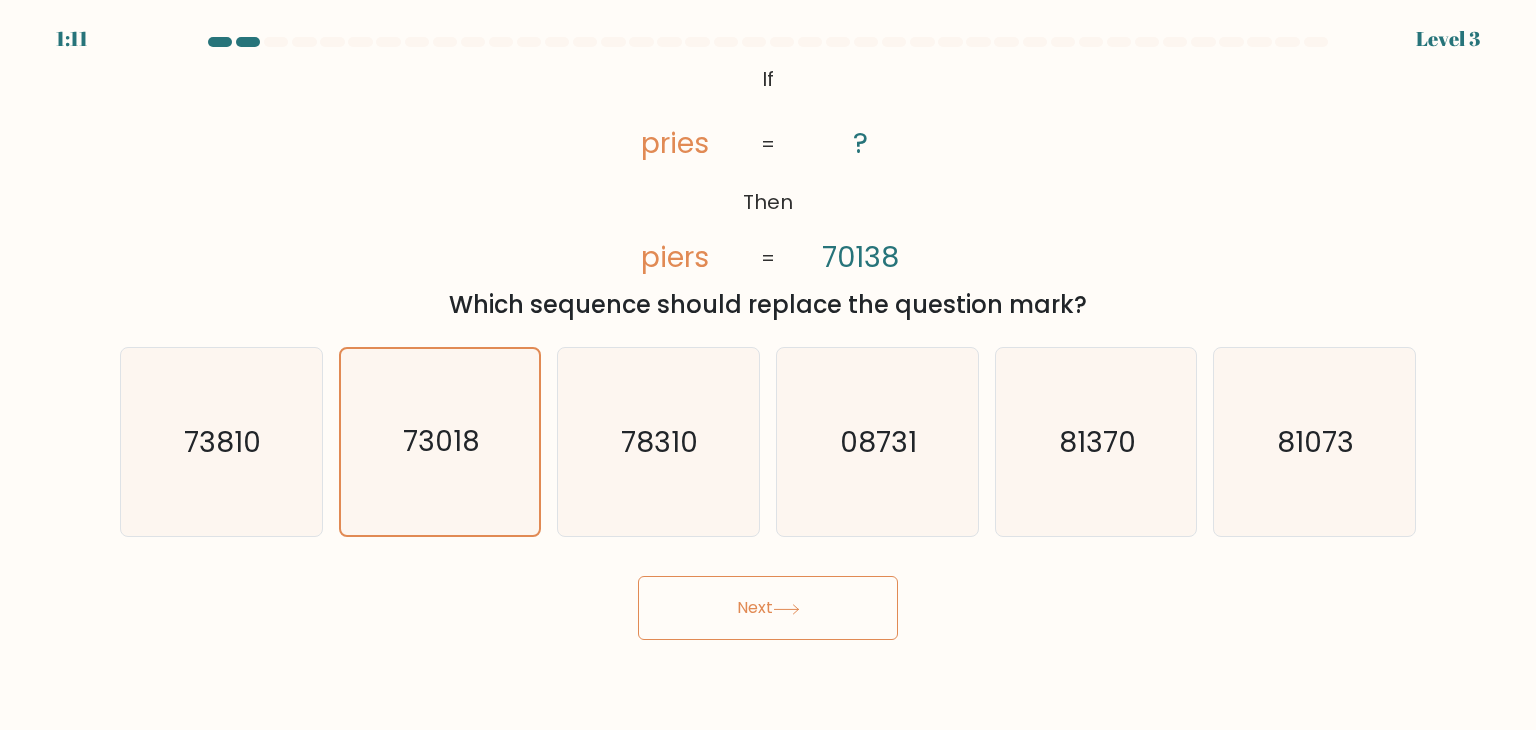 click 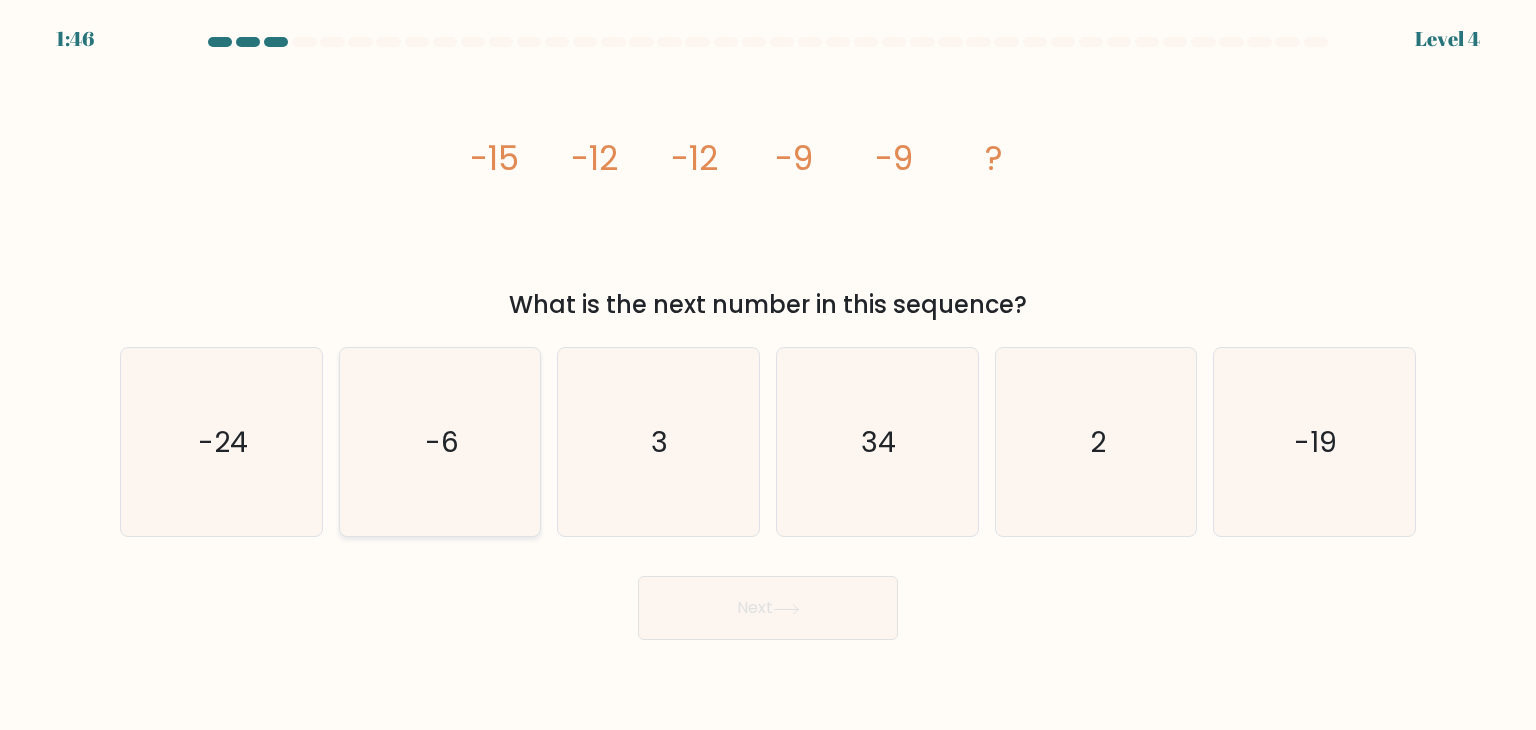 click on "-6" 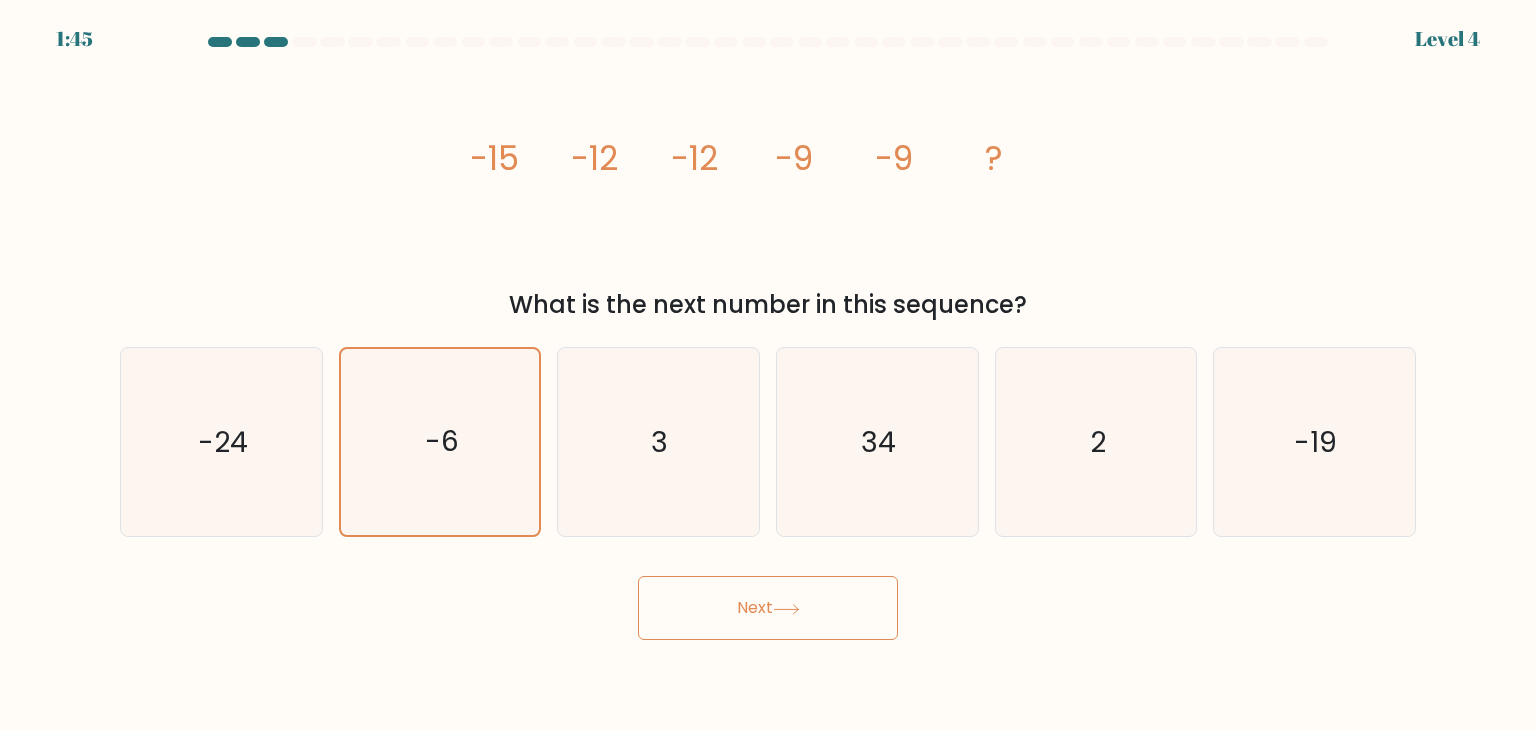click on "Next" at bounding box center [768, 608] 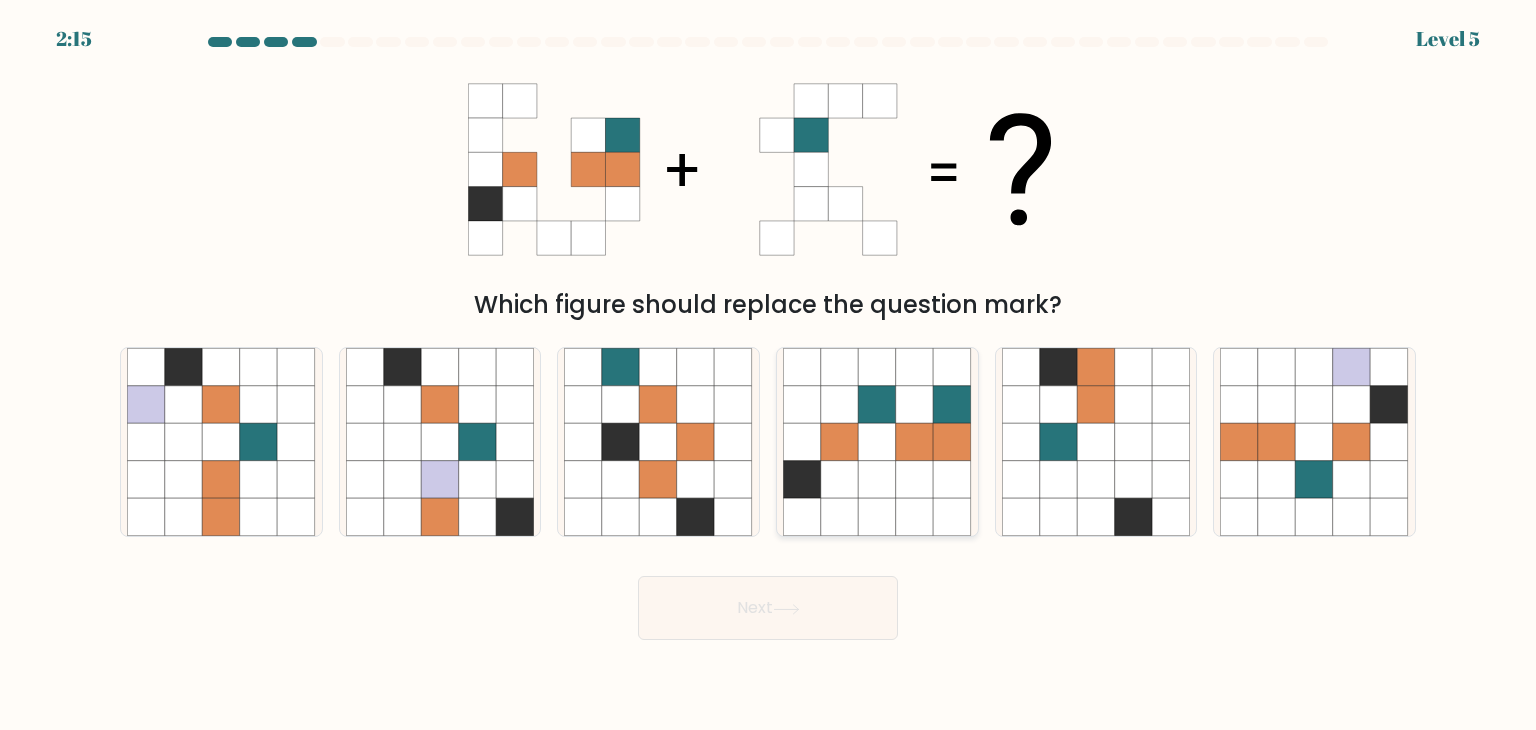 click 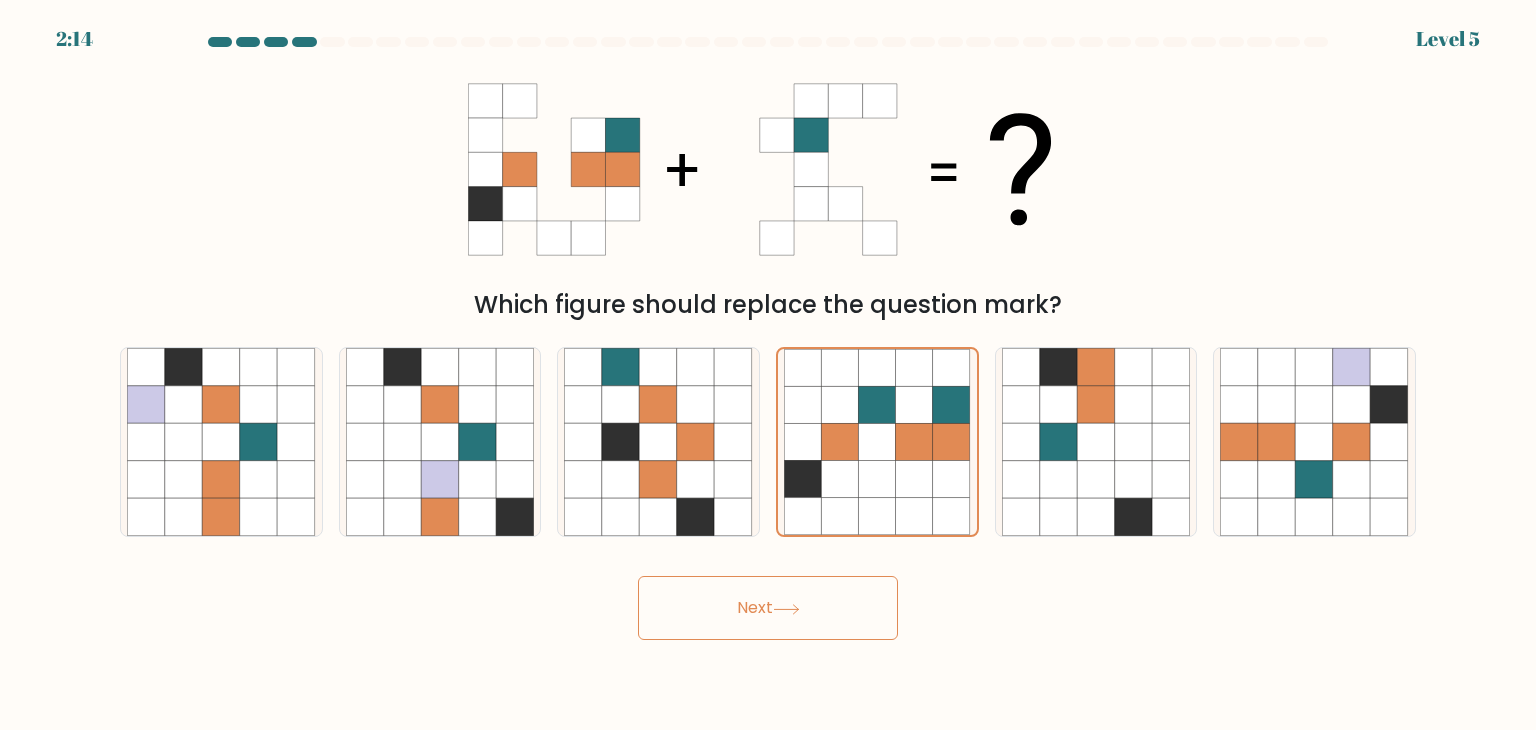 click on "Next" at bounding box center [768, 608] 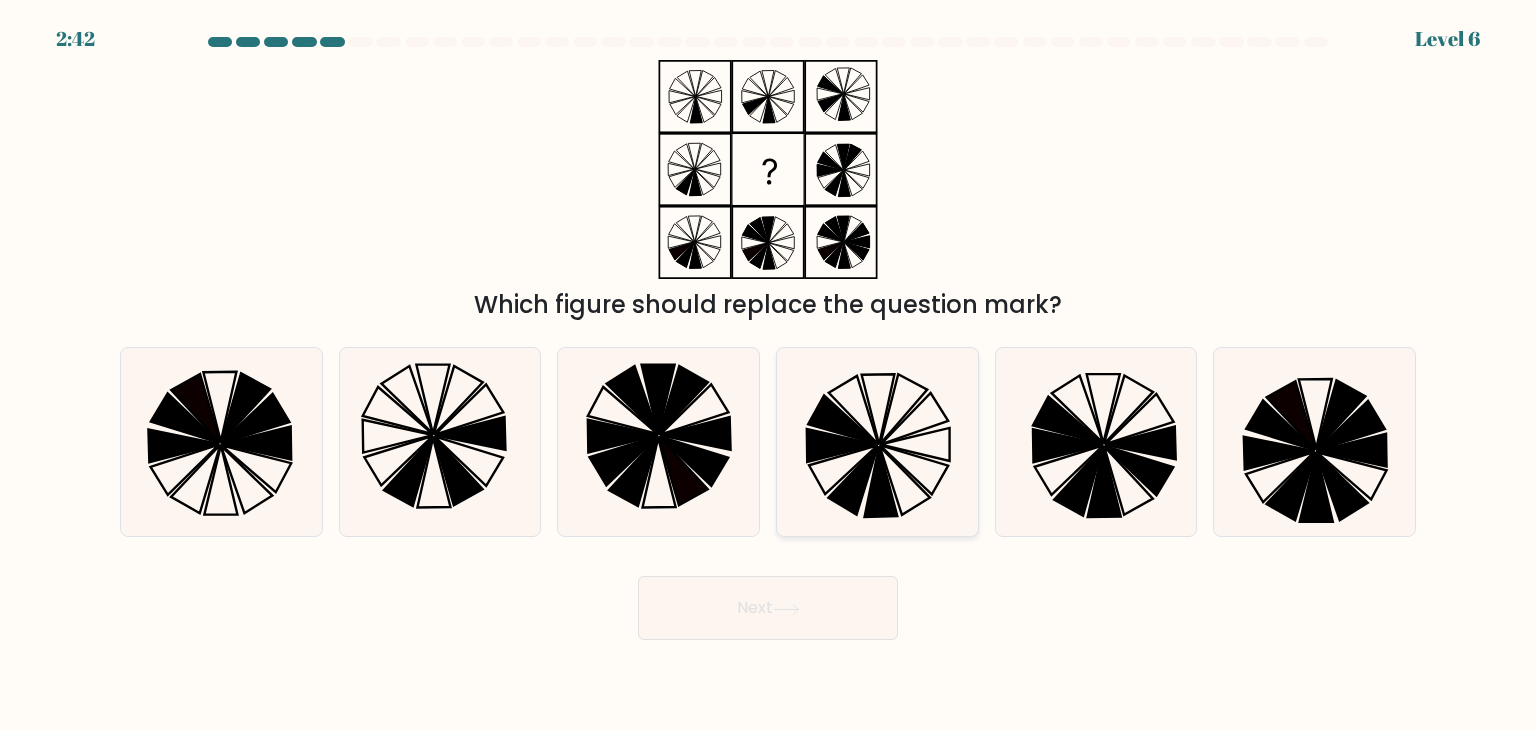 click 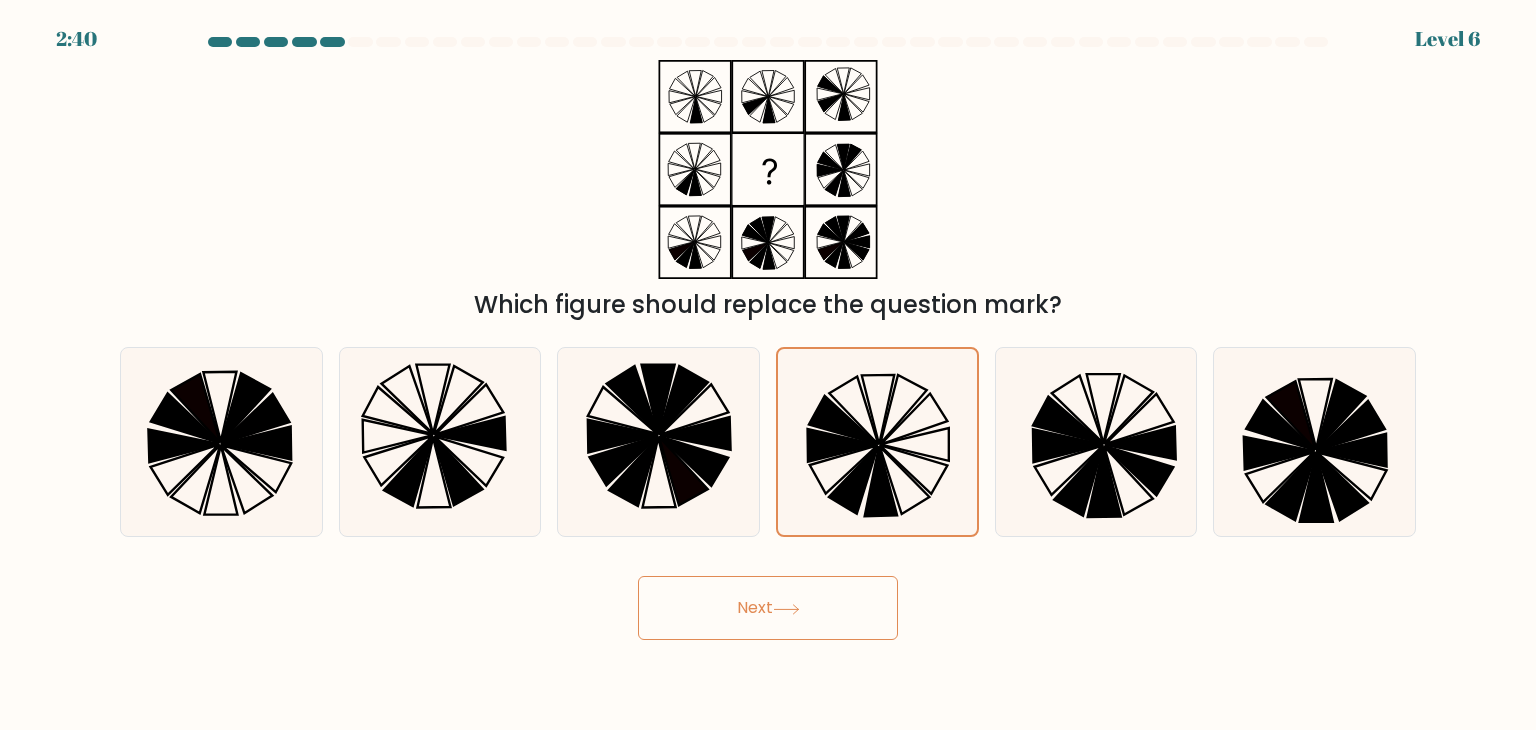 click on "Next" at bounding box center [768, 608] 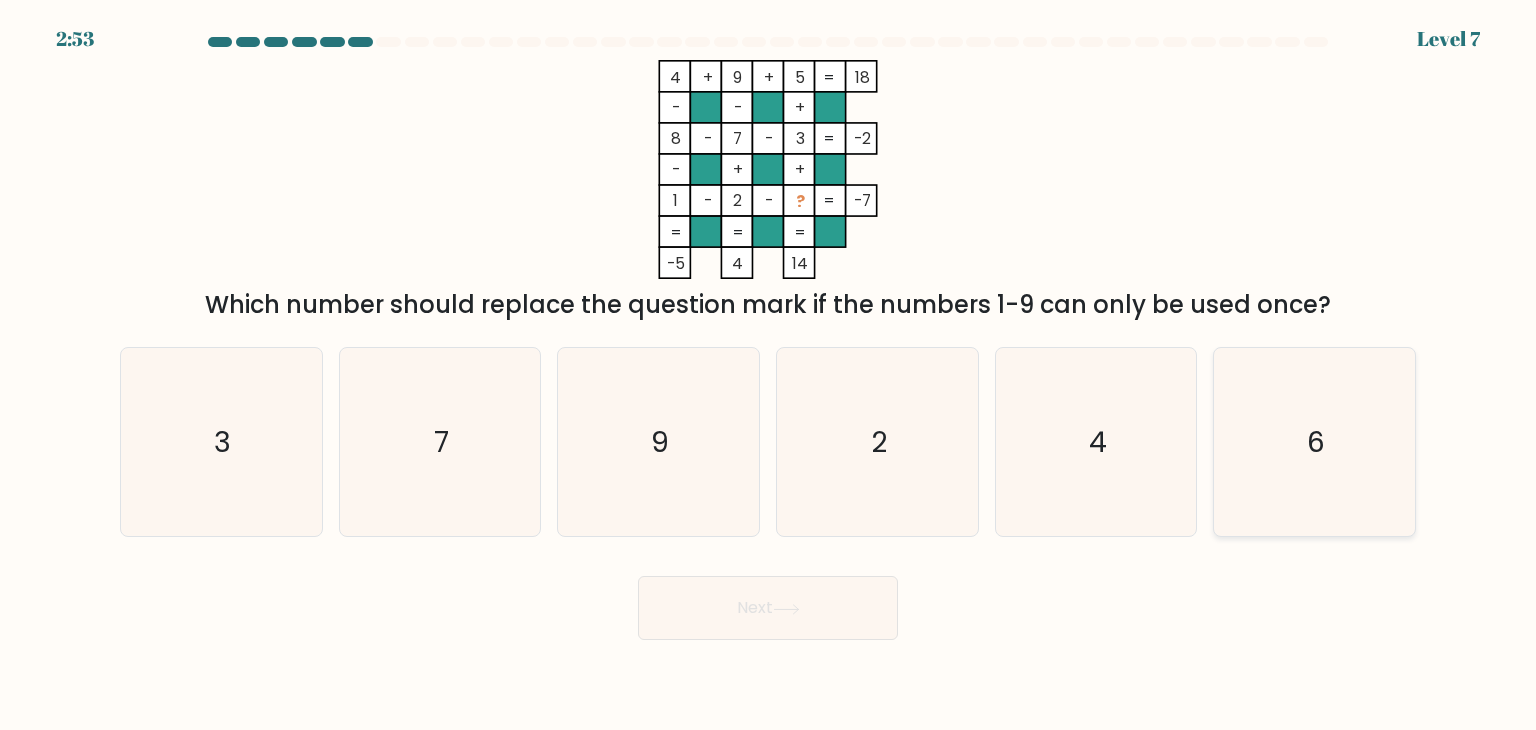 click on "6" 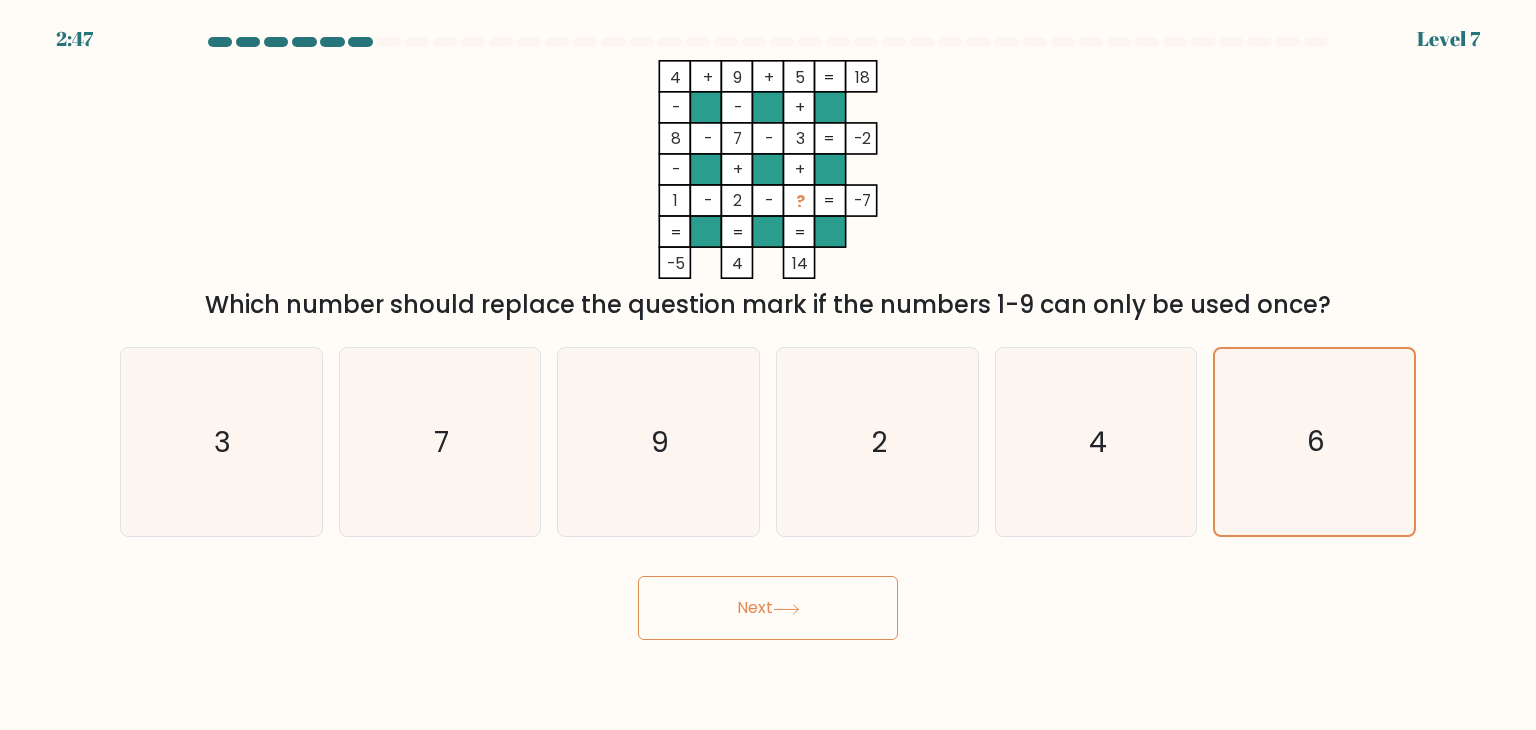 click on "Next" at bounding box center [768, 608] 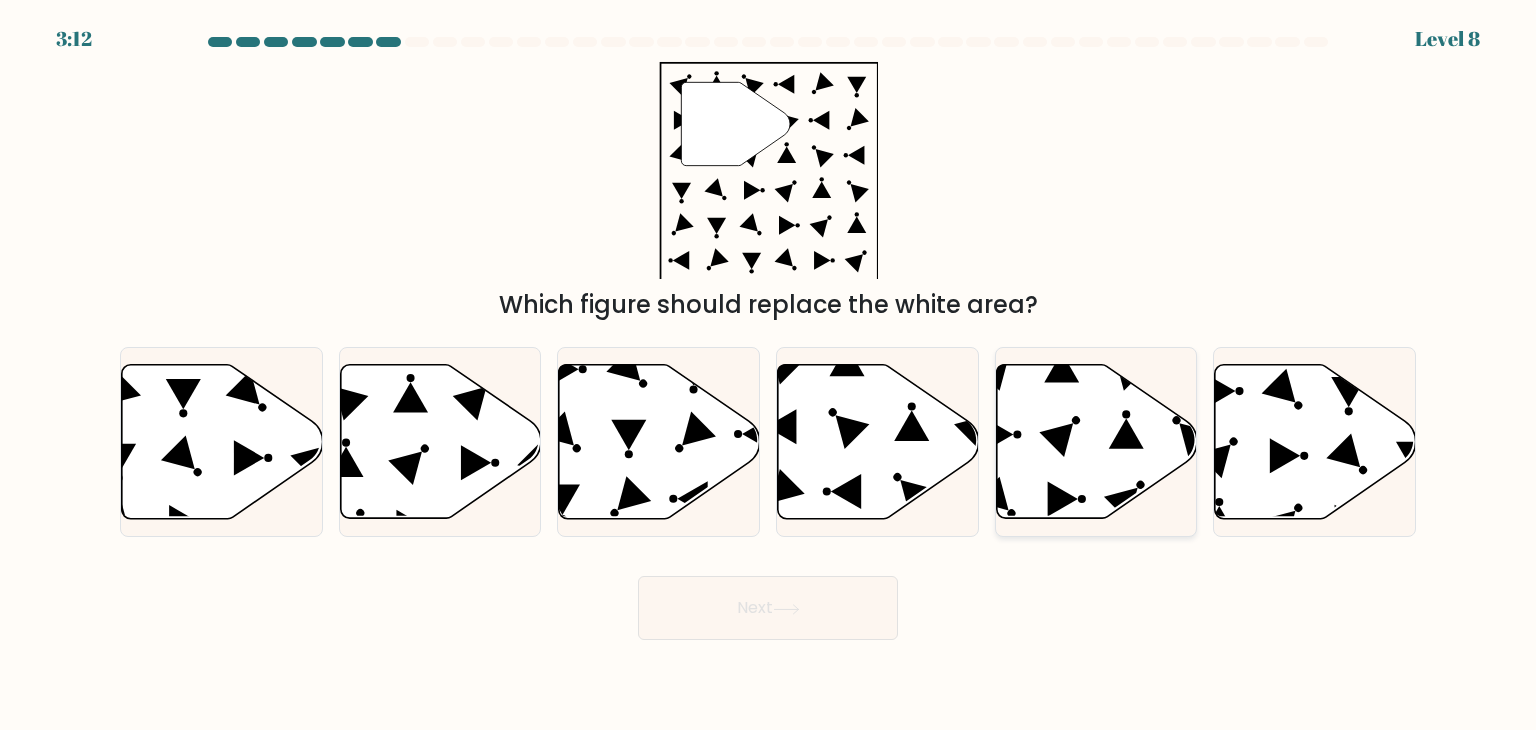 click 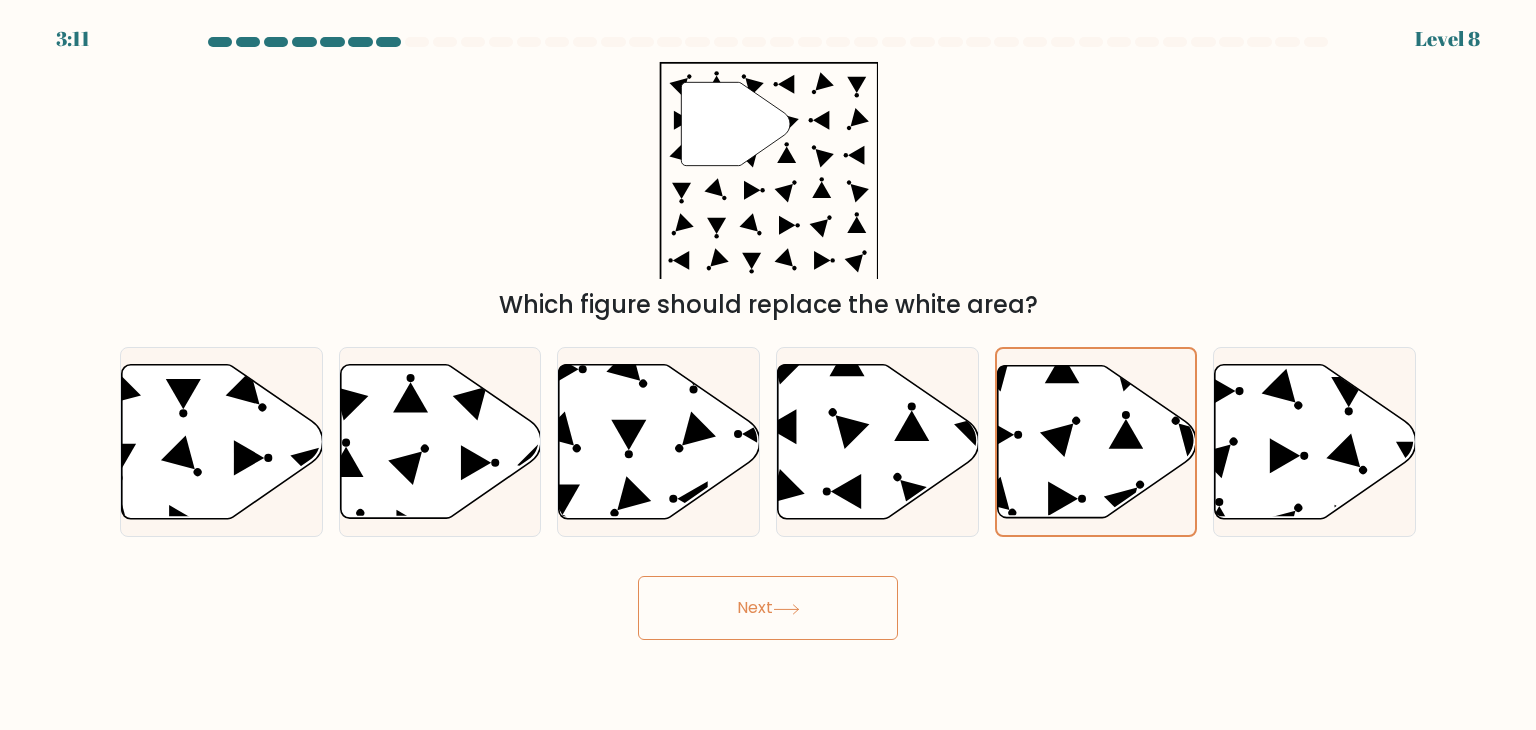 click on "Next" at bounding box center [768, 608] 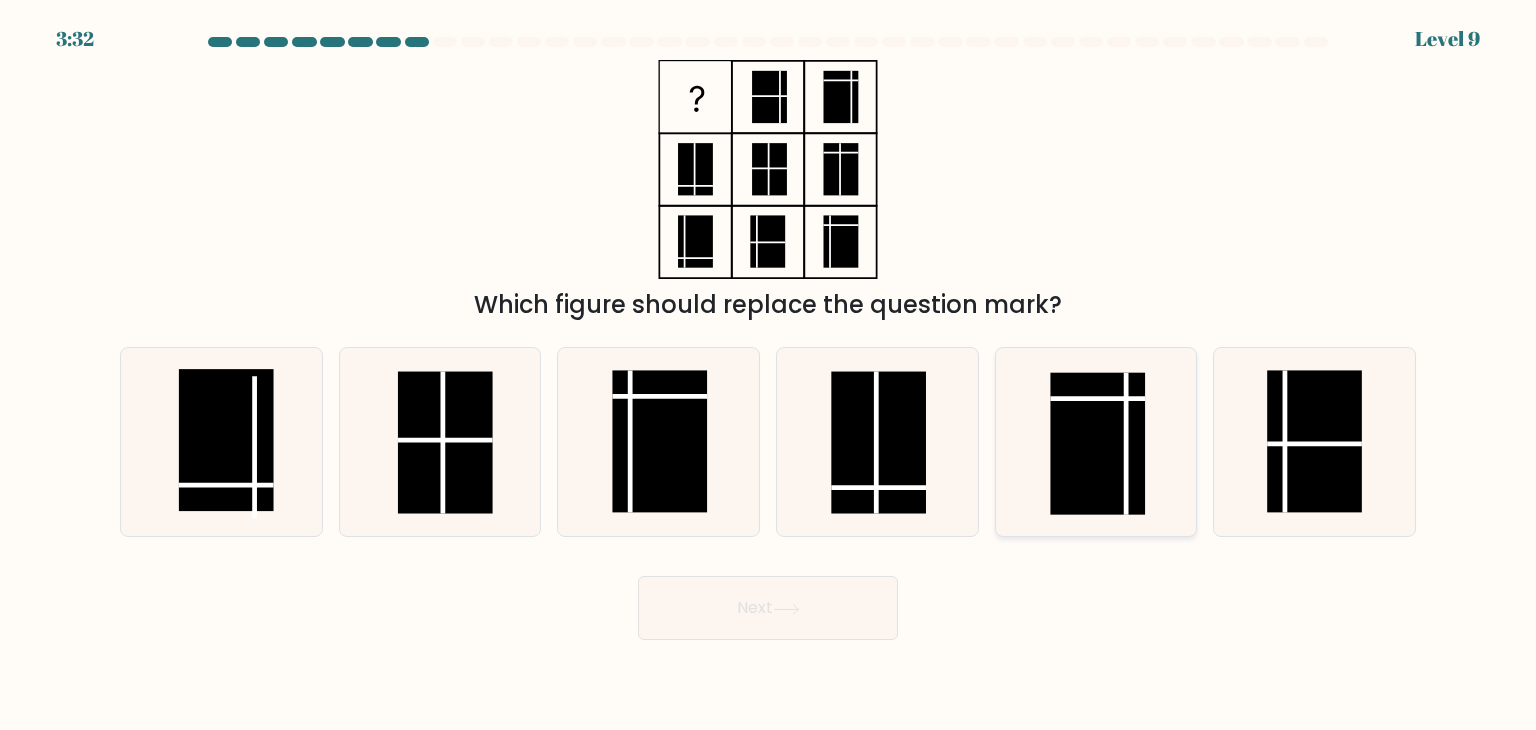click 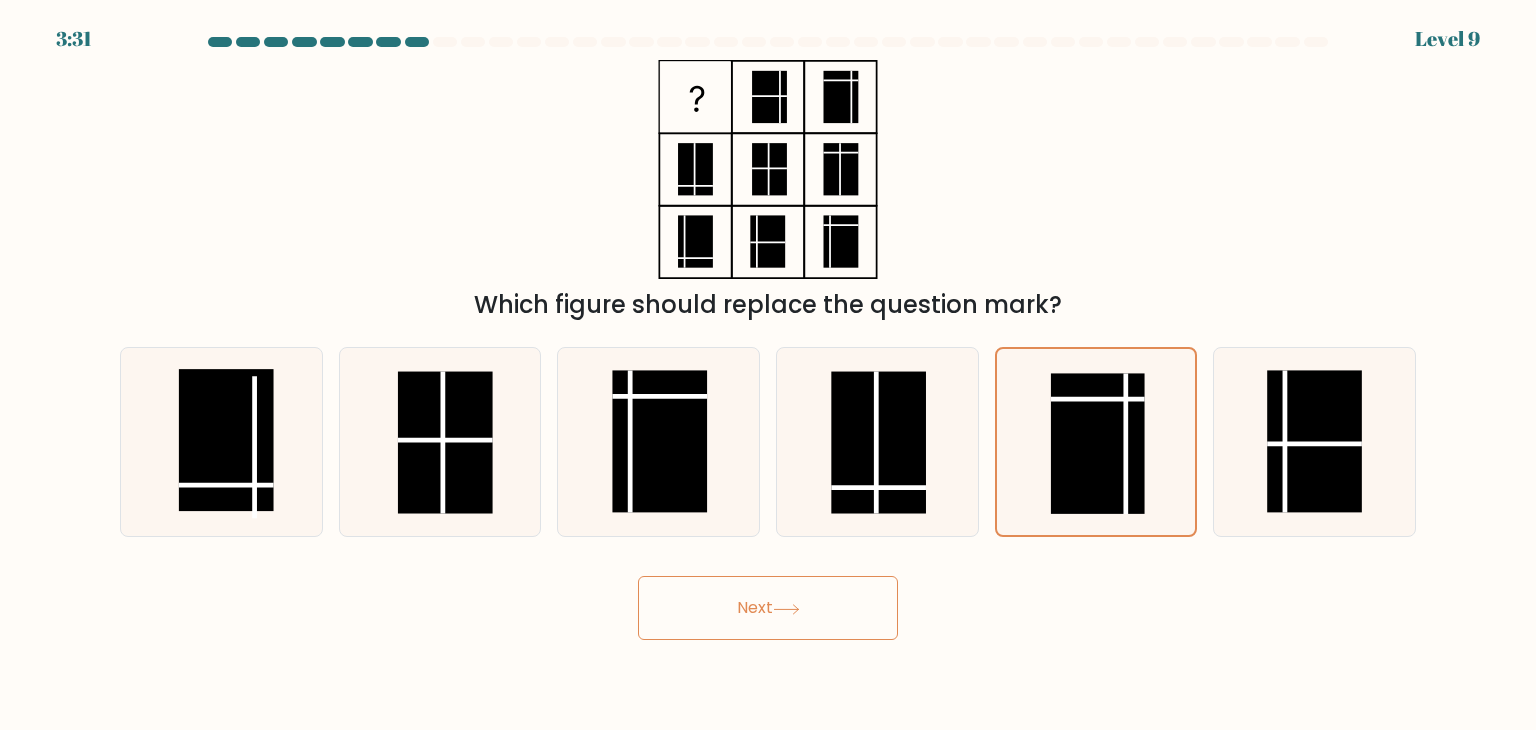 click on "Next" at bounding box center (768, 608) 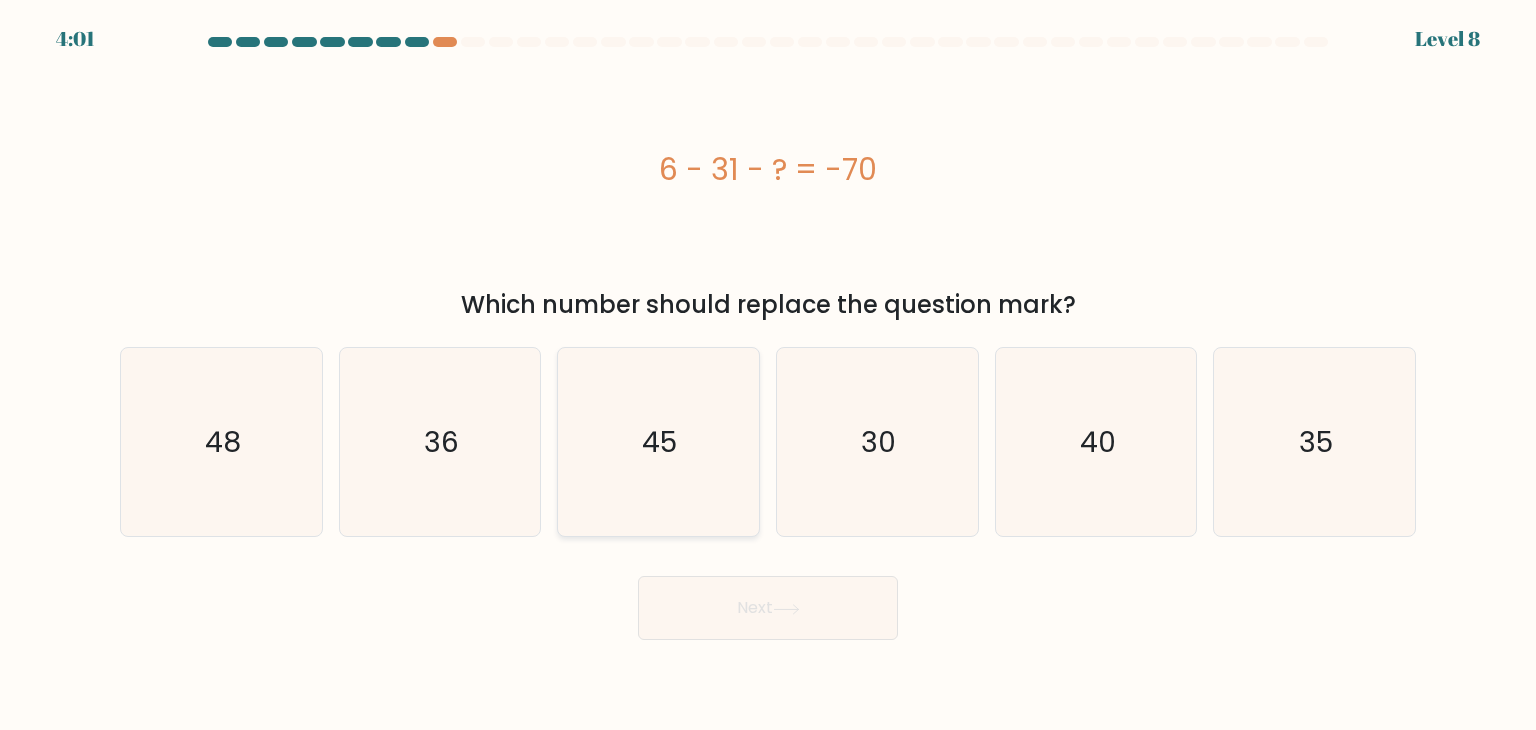 click on "45" 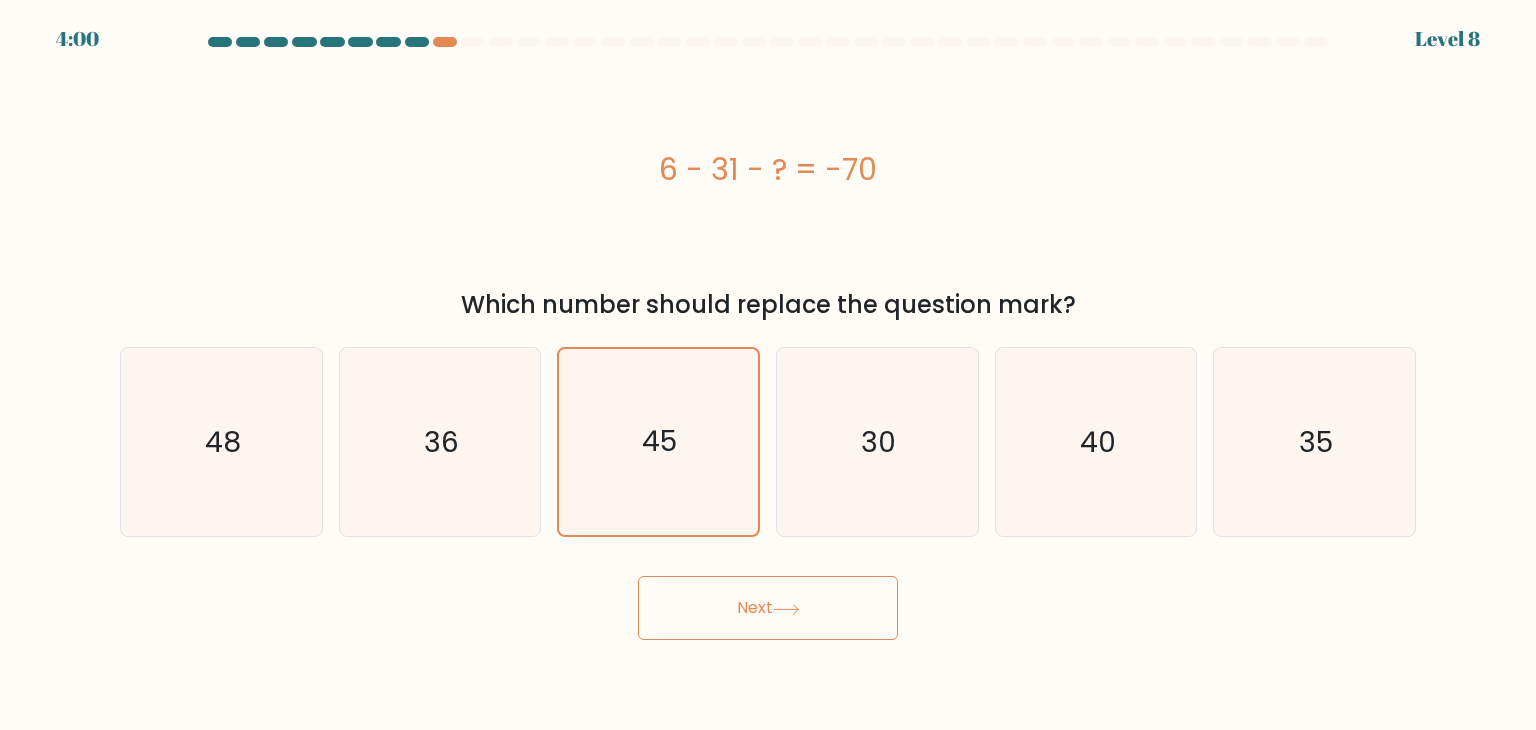 click on "Next" at bounding box center [768, 608] 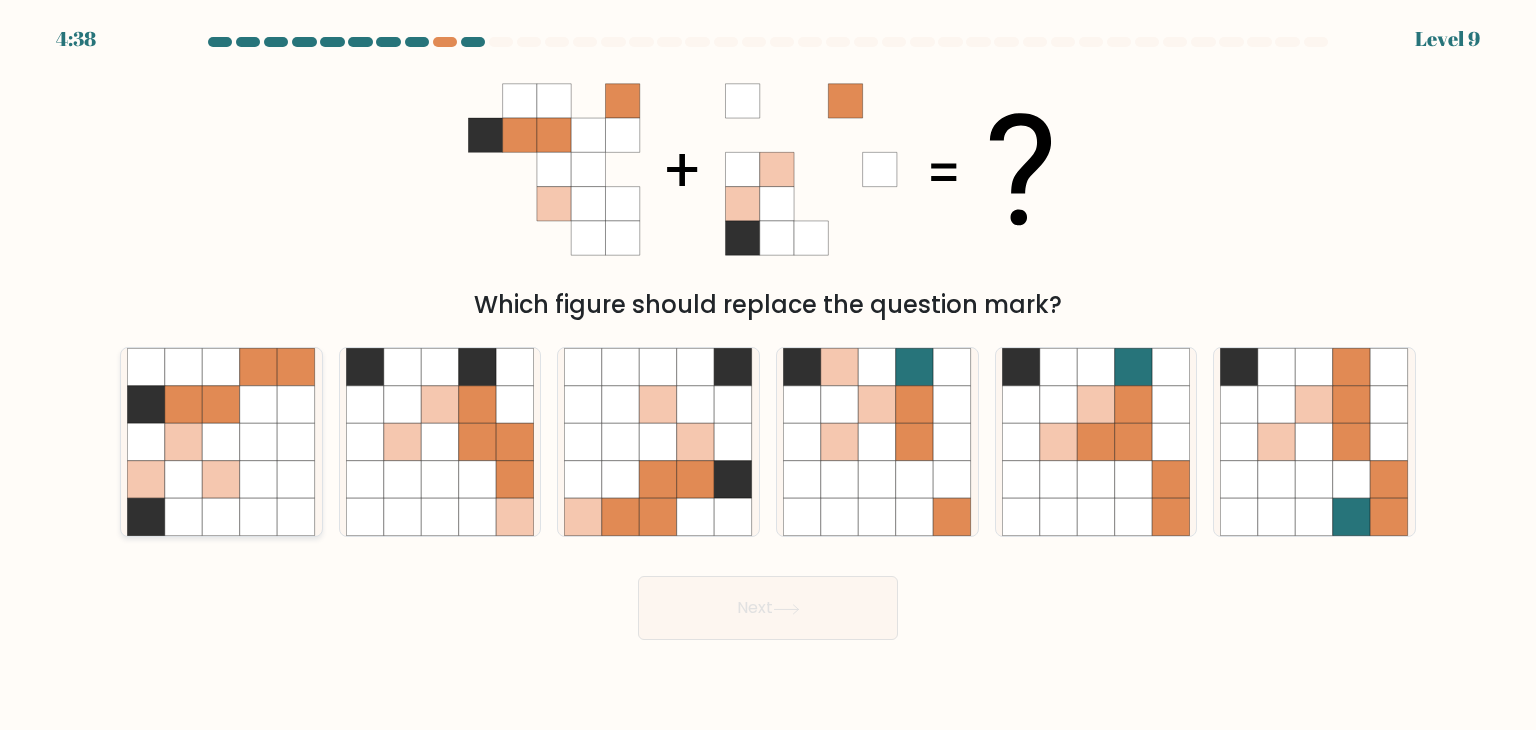 click 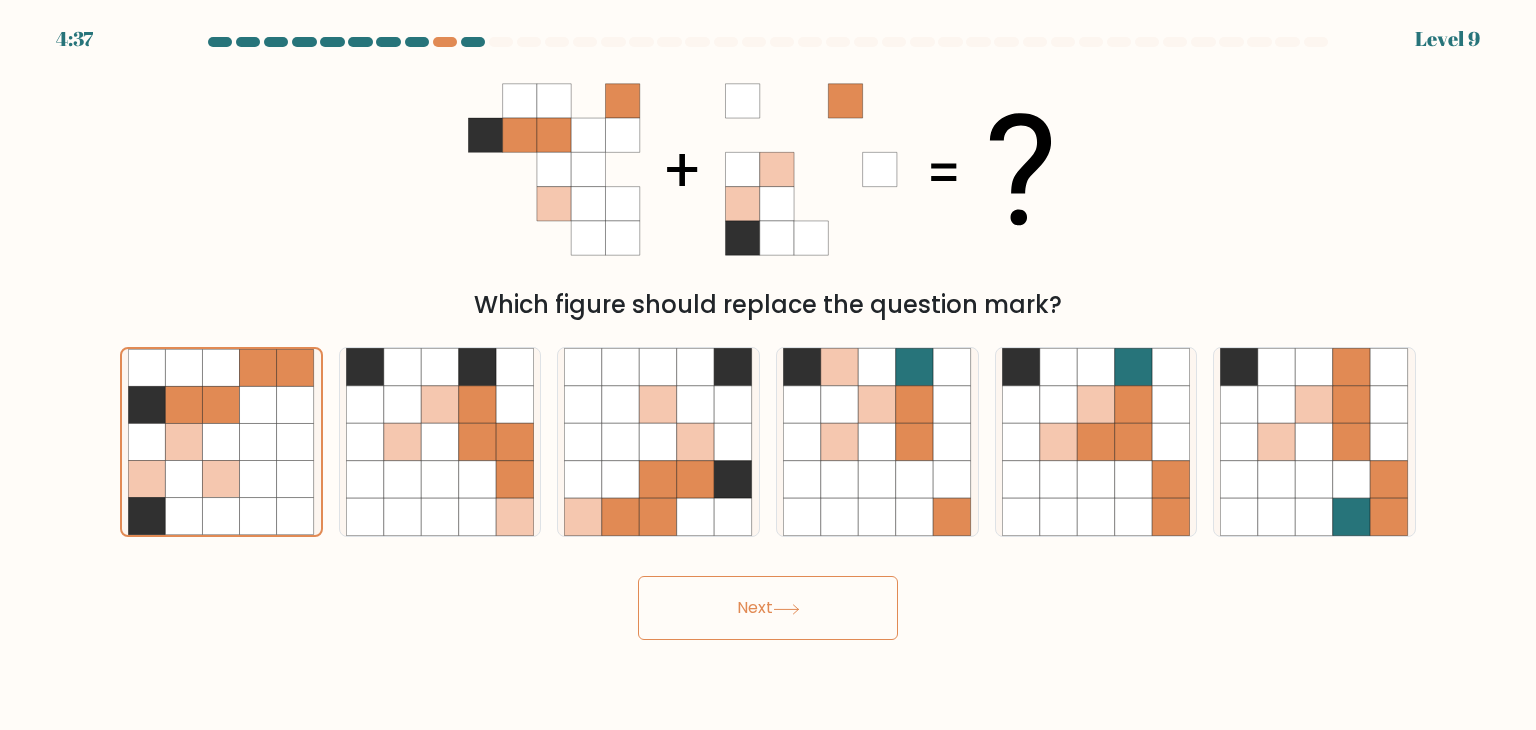 click 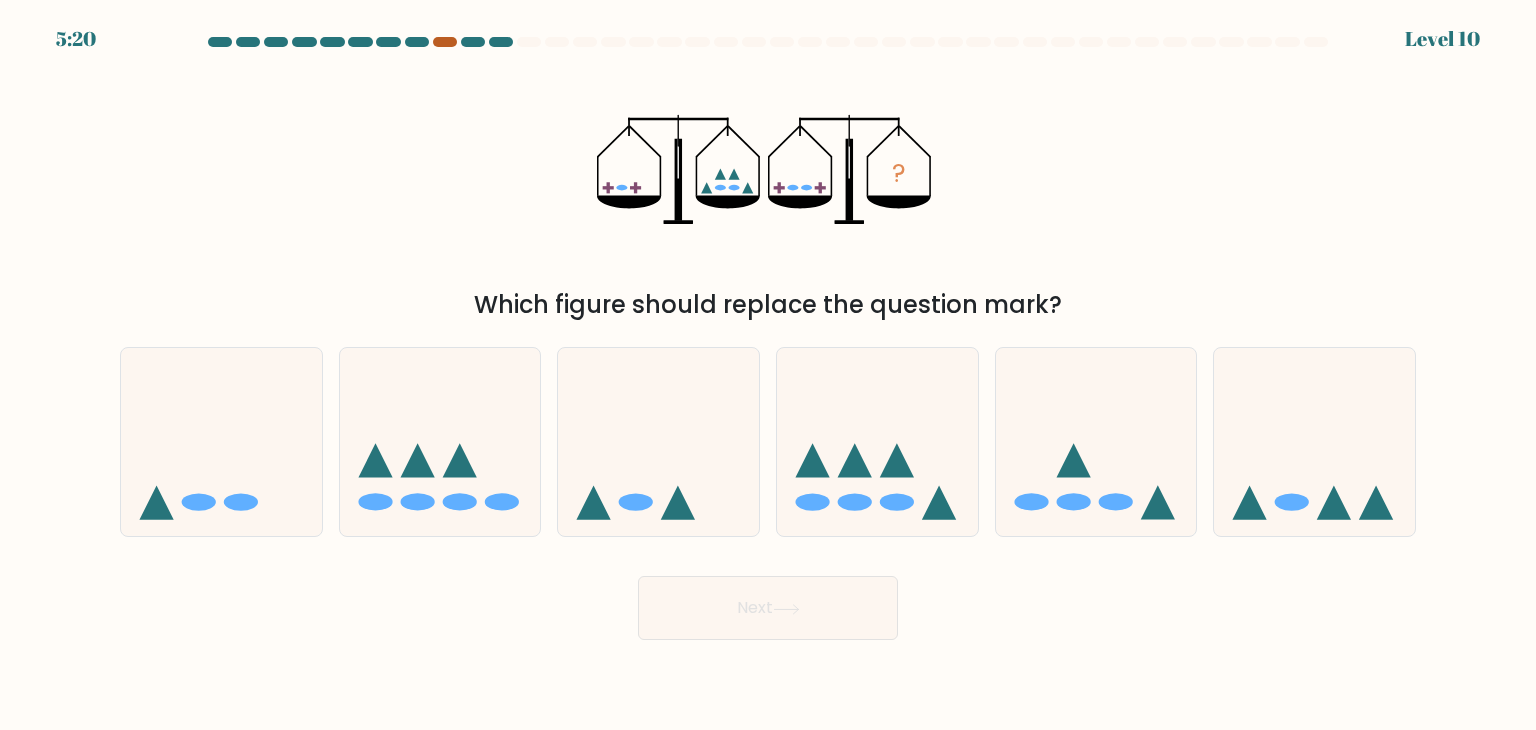 click at bounding box center [445, 42] 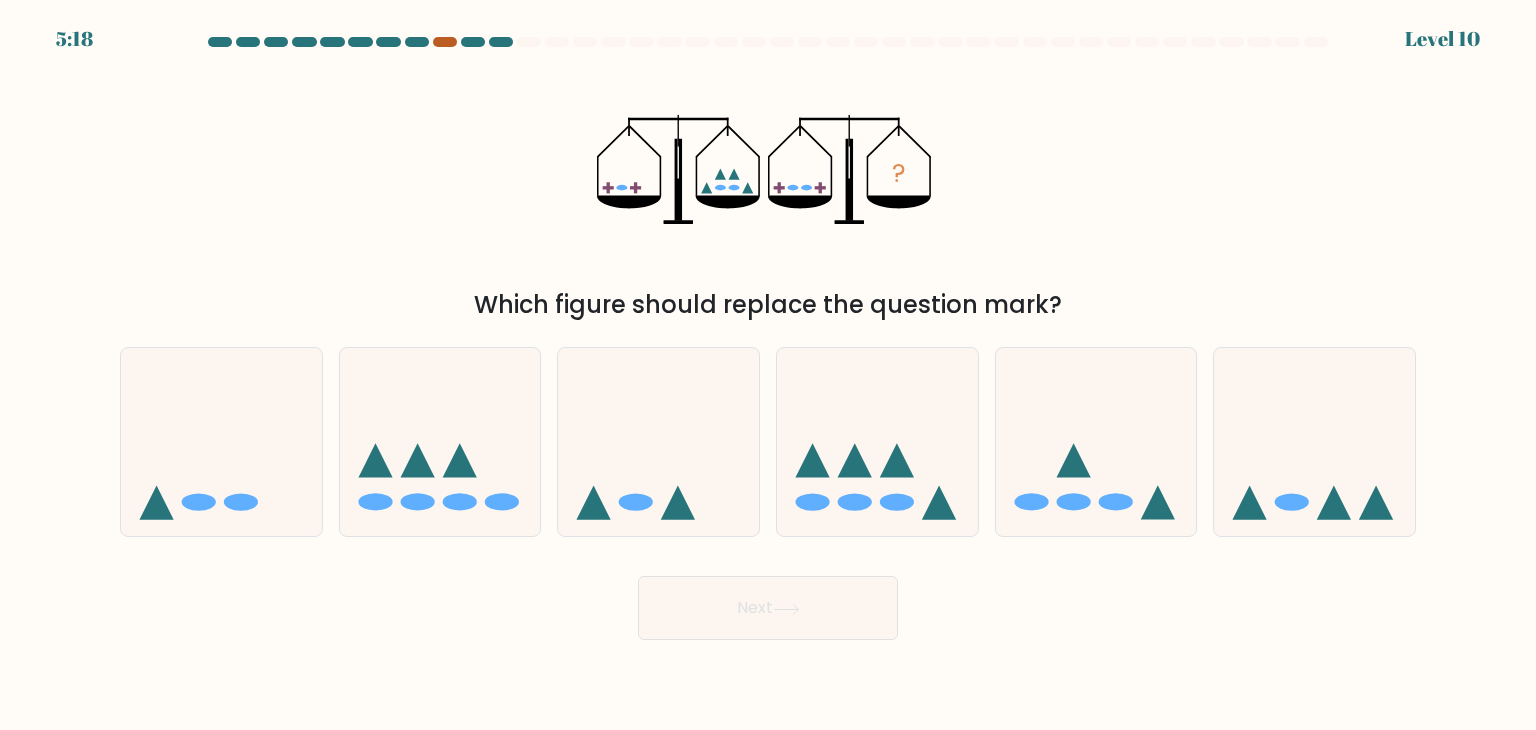 click at bounding box center [445, 42] 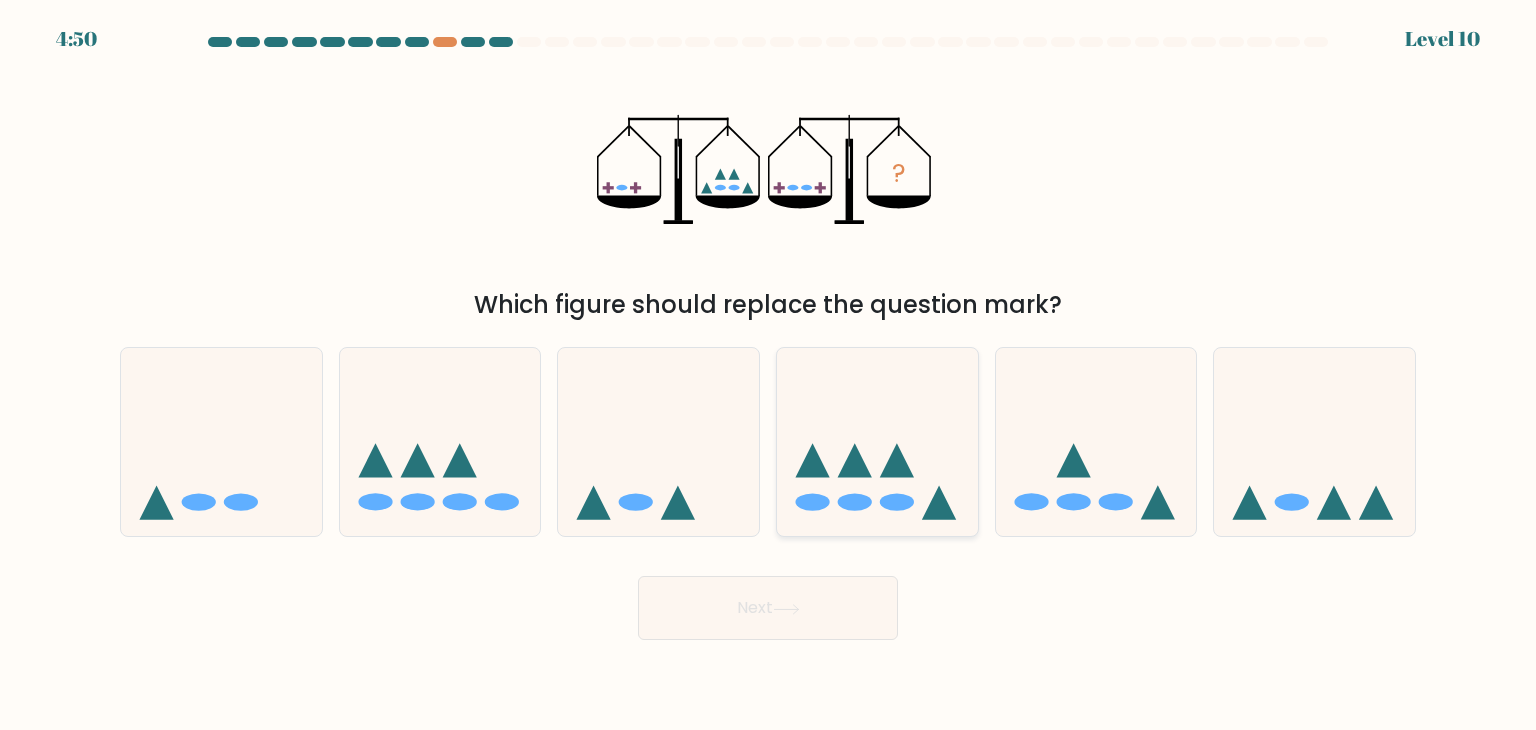 click 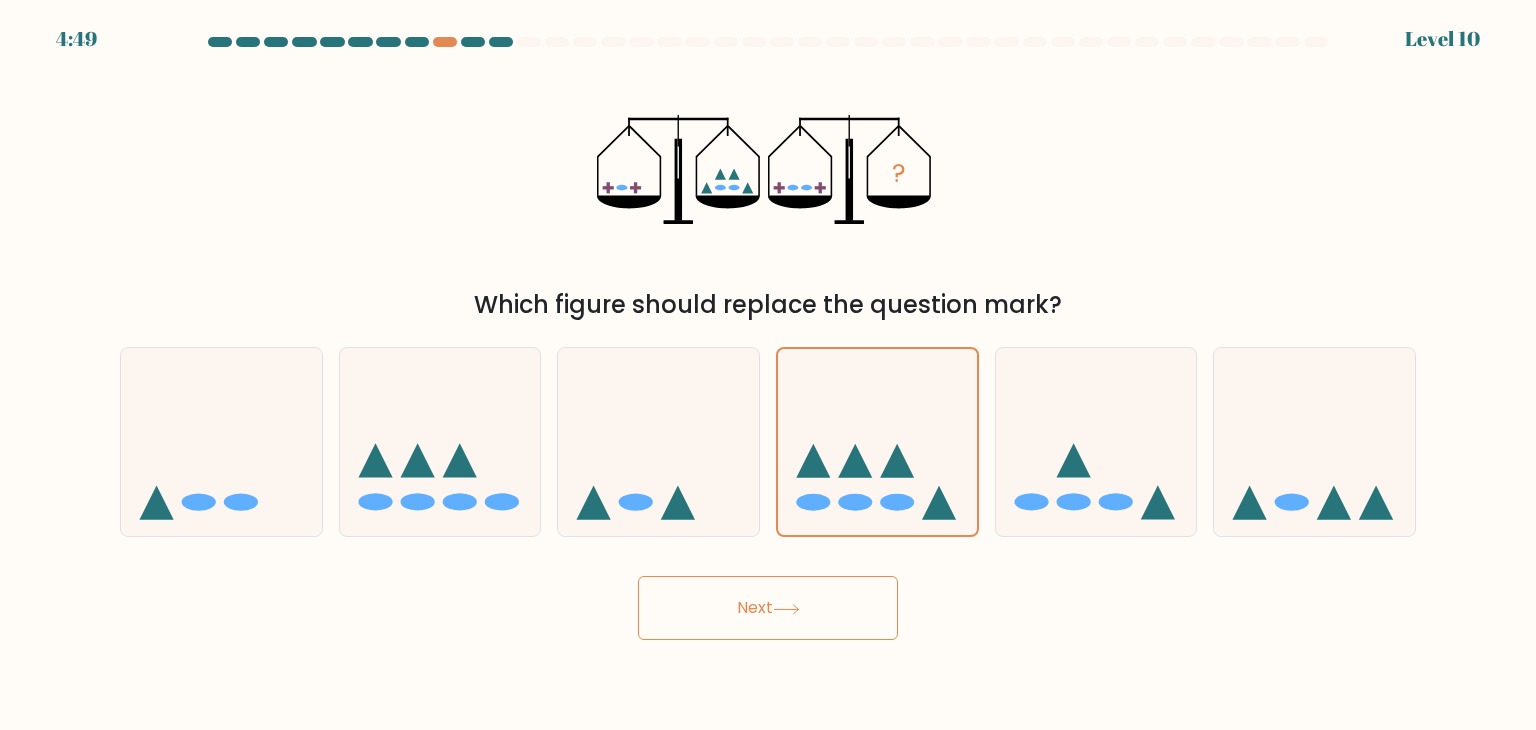 click on "Next" at bounding box center [768, 608] 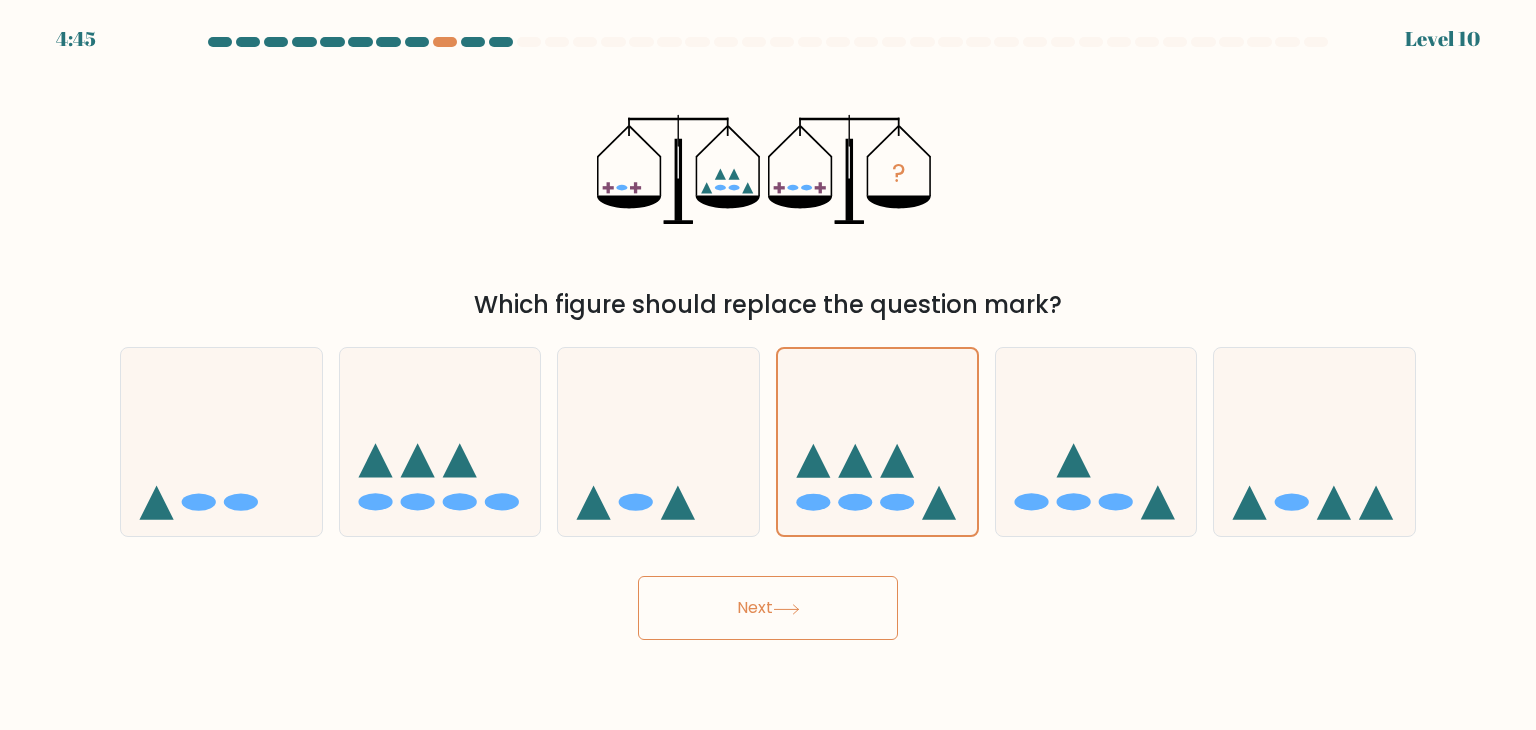 click on "Next" at bounding box center [768, 608] 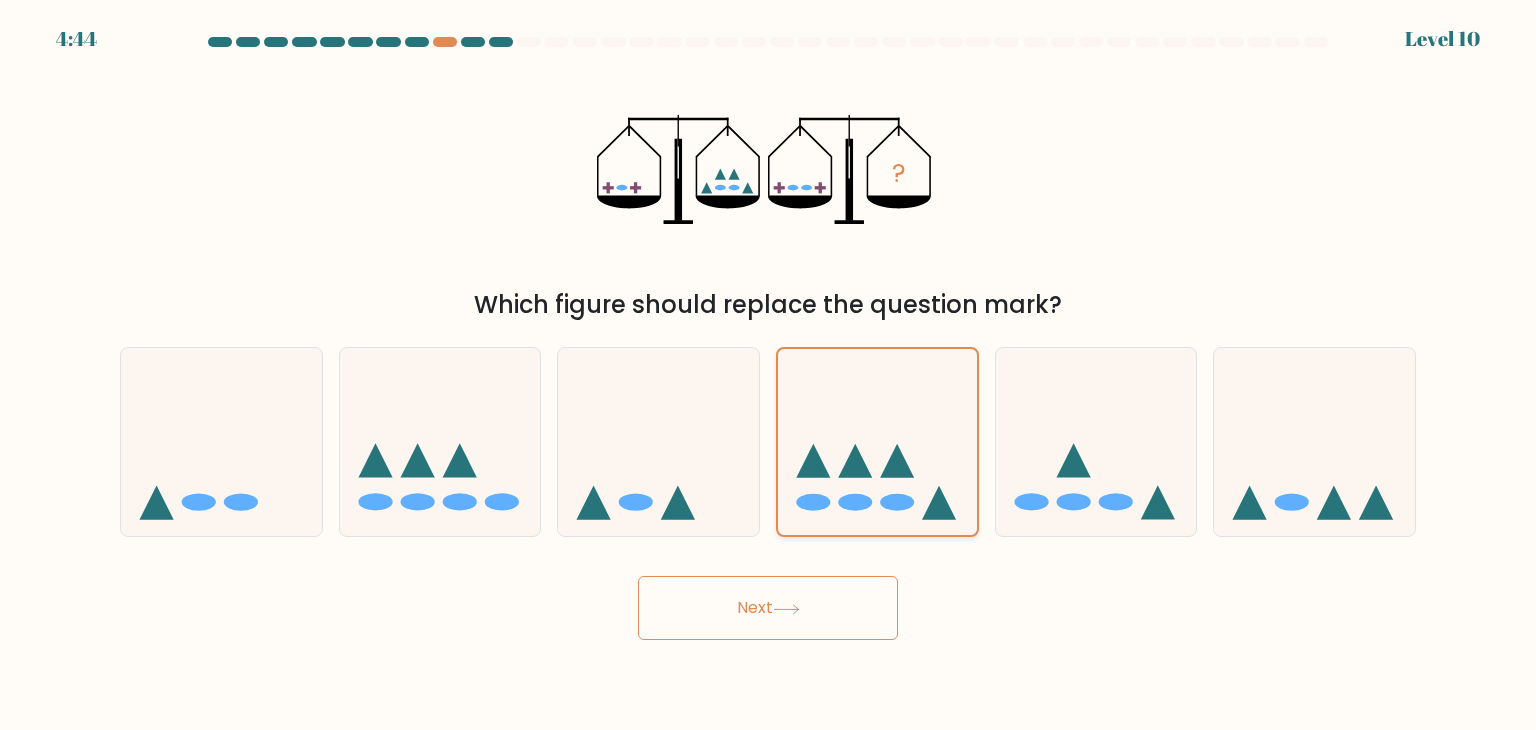 click 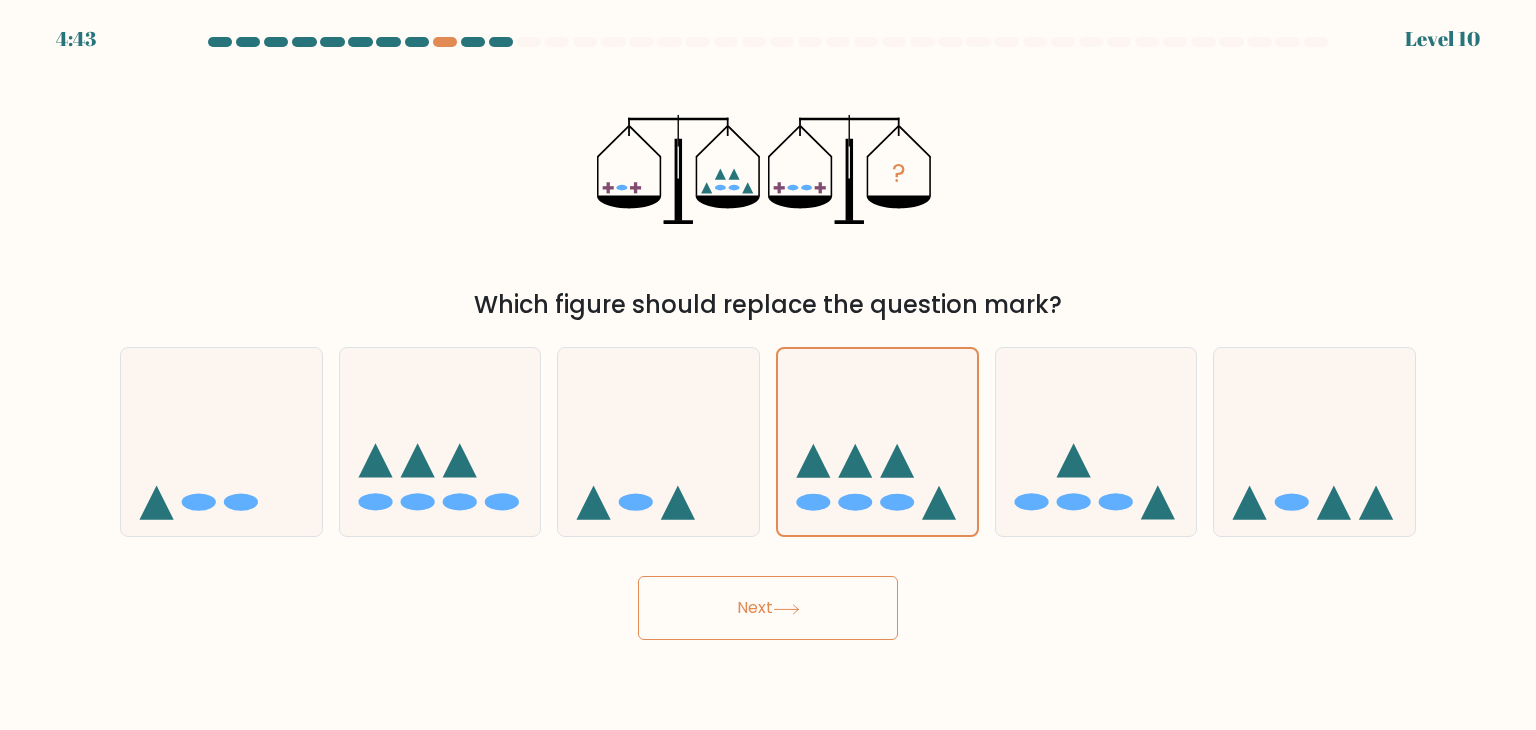 click on "Next" at bounding box center (768, 608) 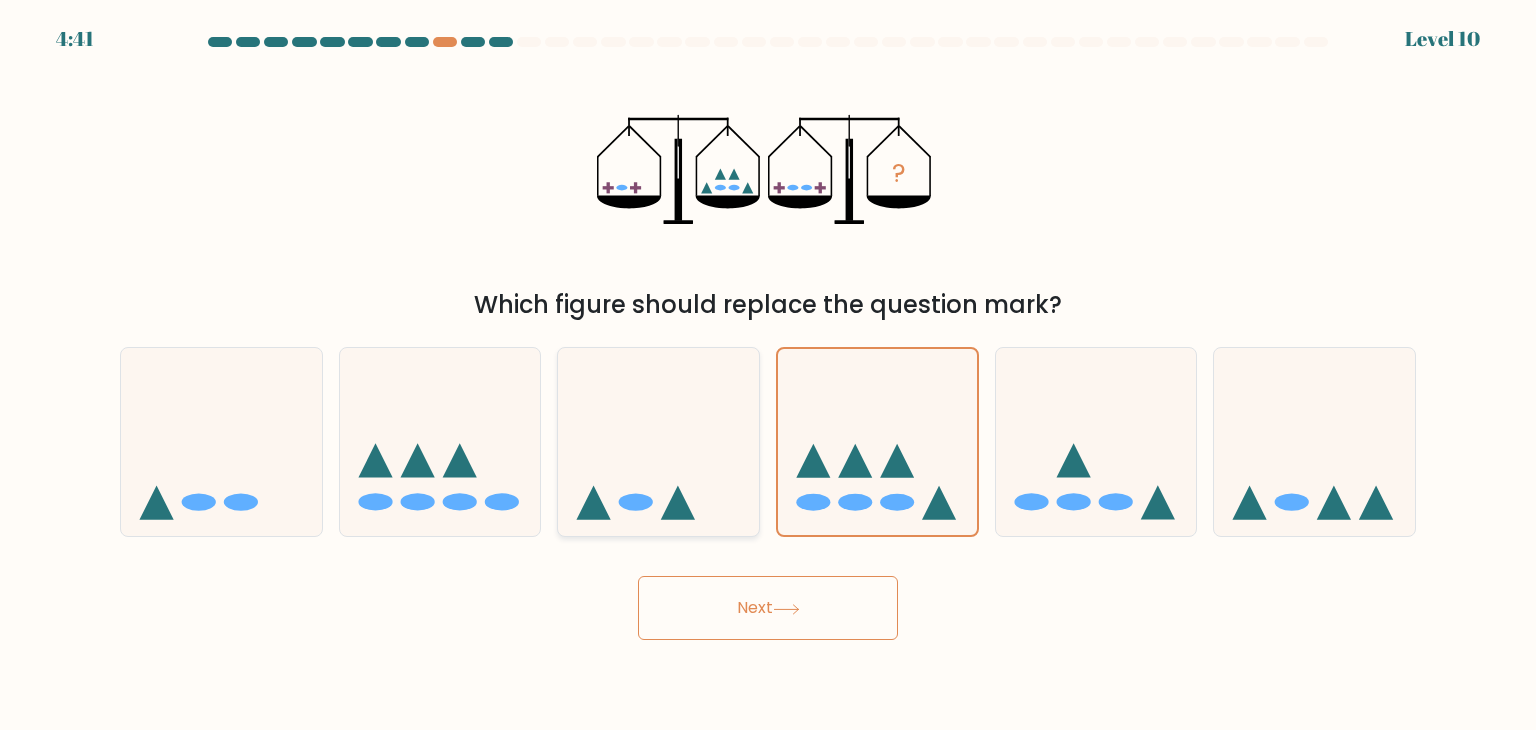 click 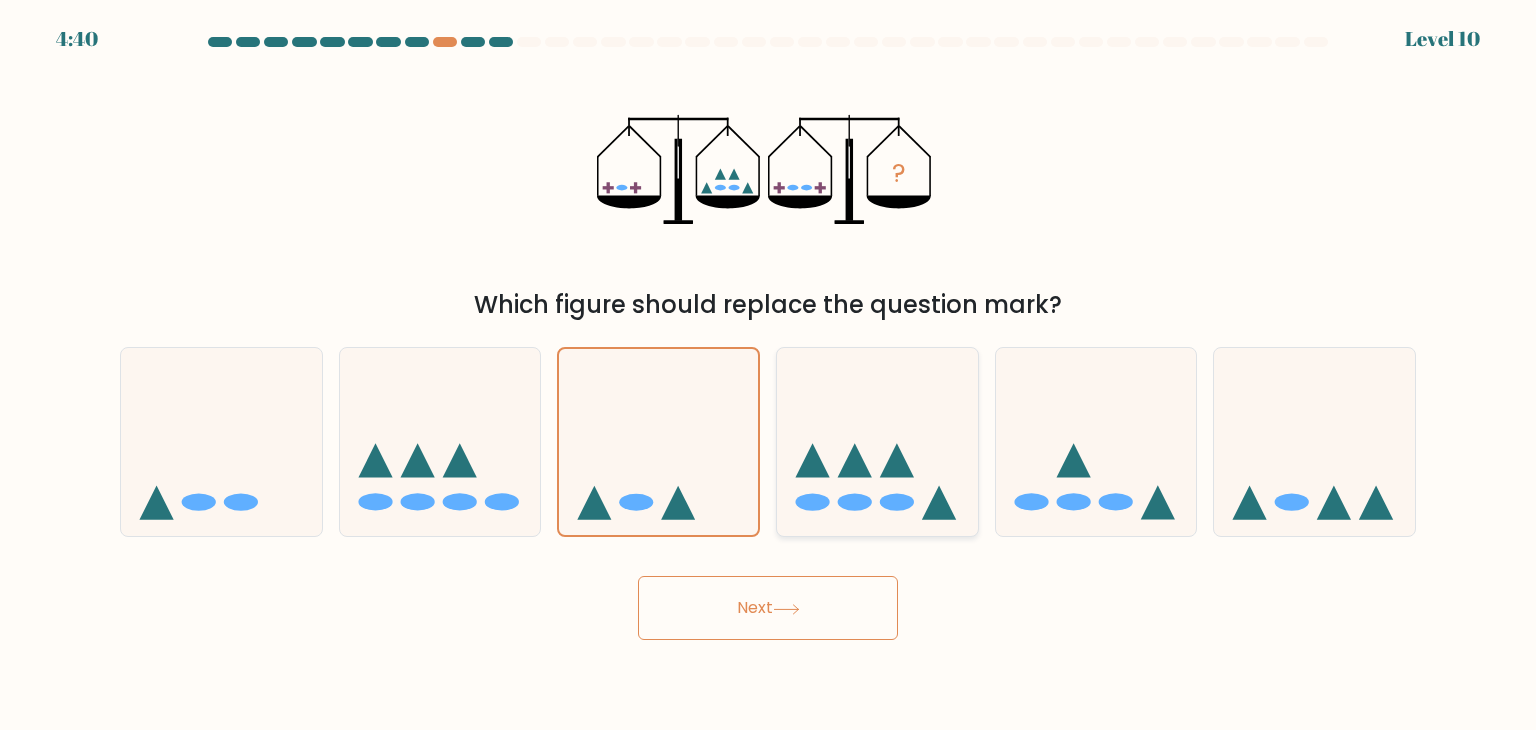 click 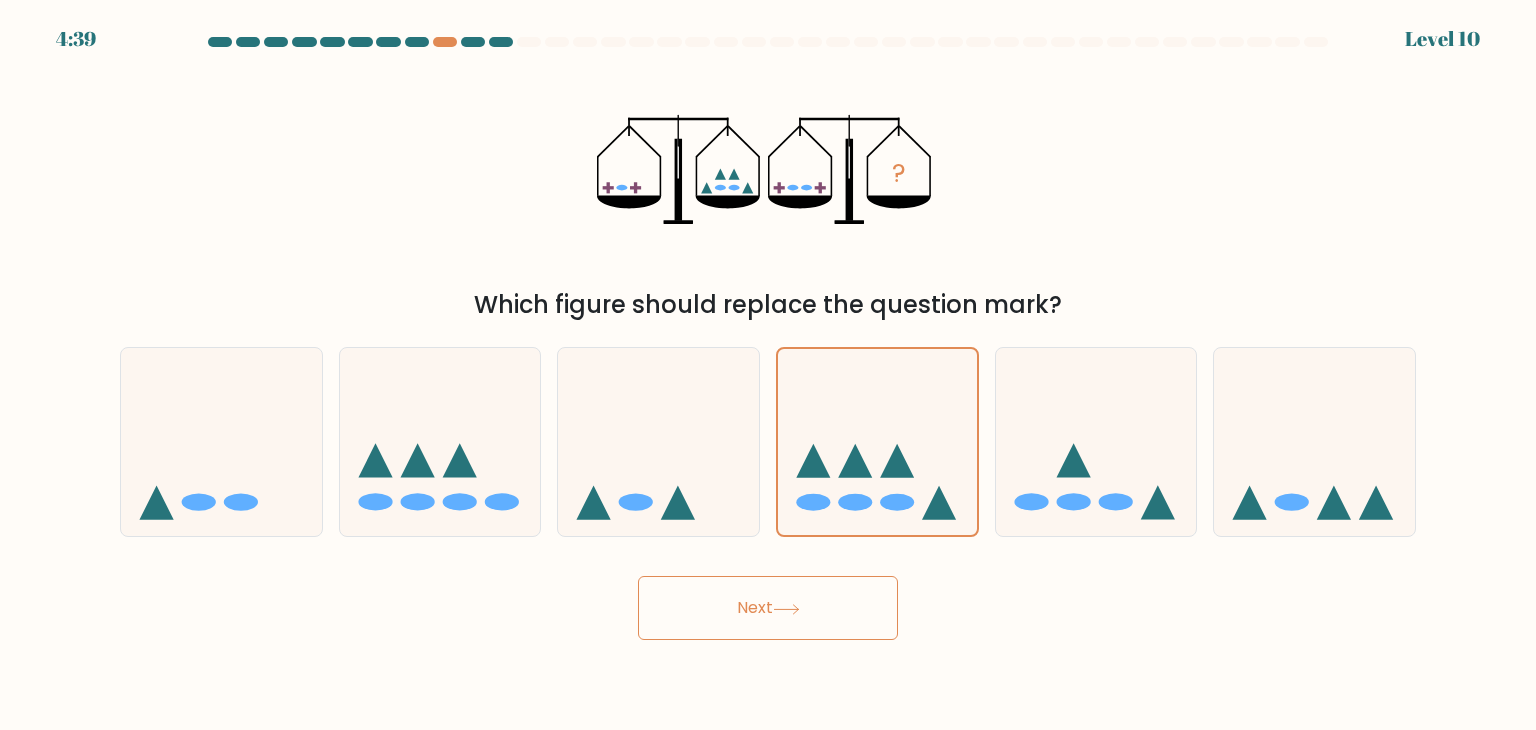click on "Next" at bounding box center (768, 608) 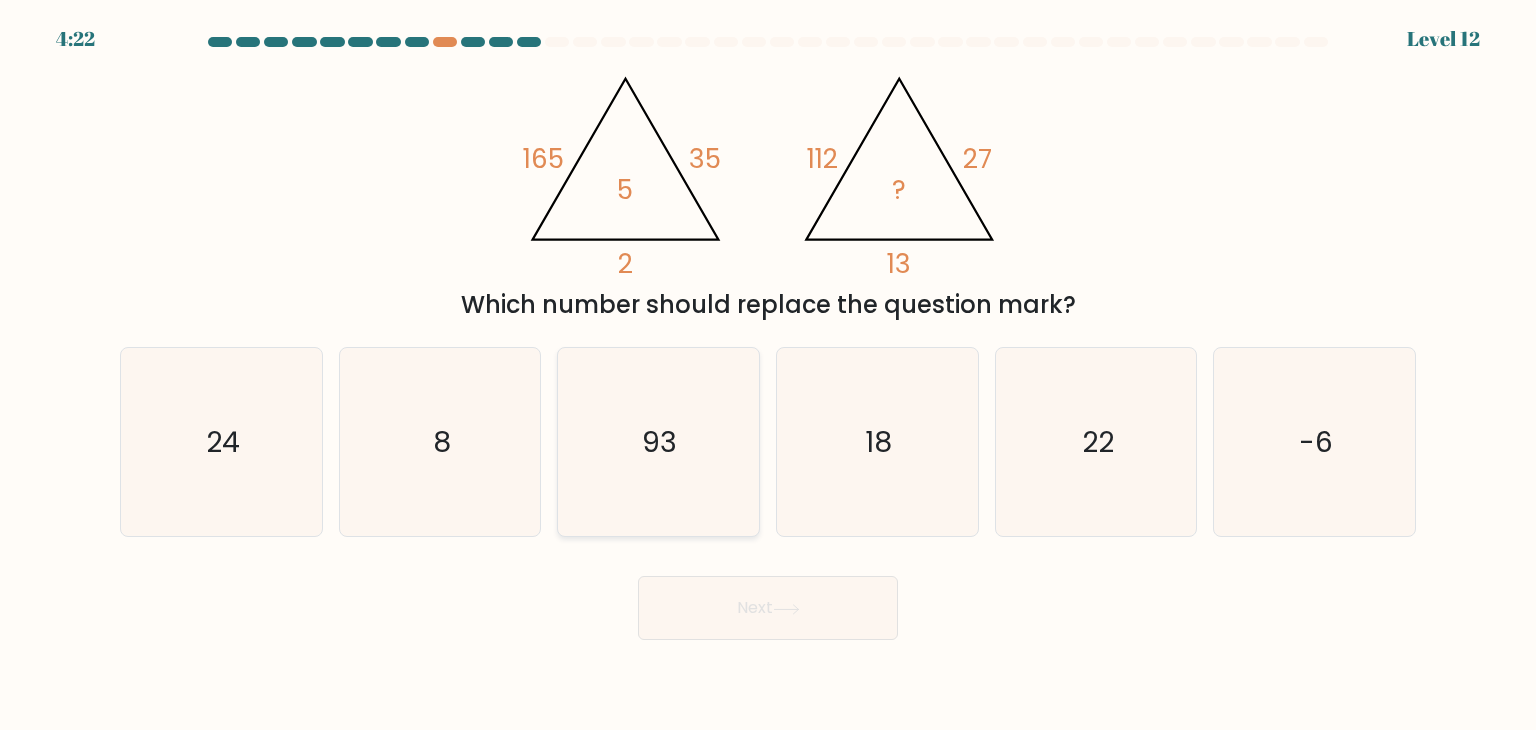 click on "93" 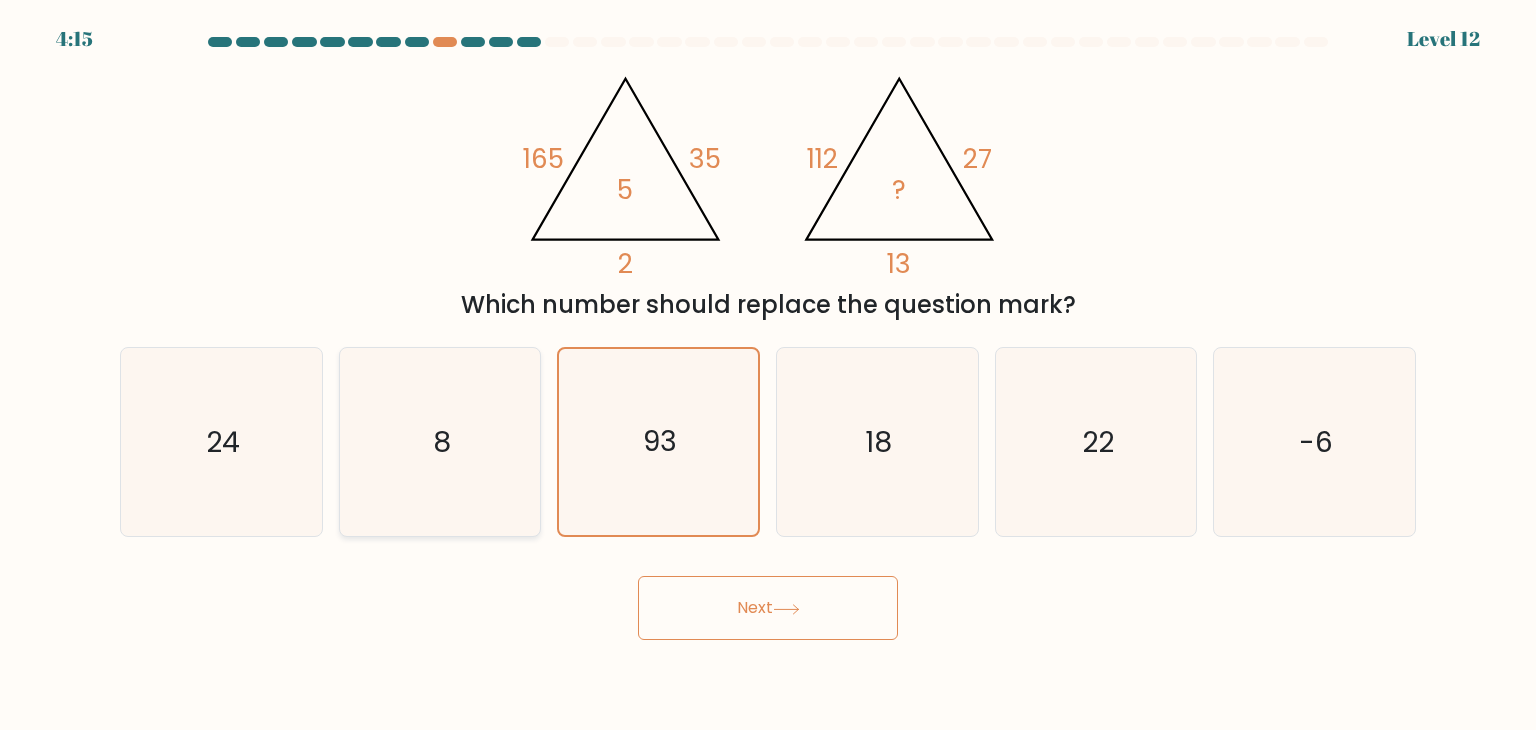 click on "8" 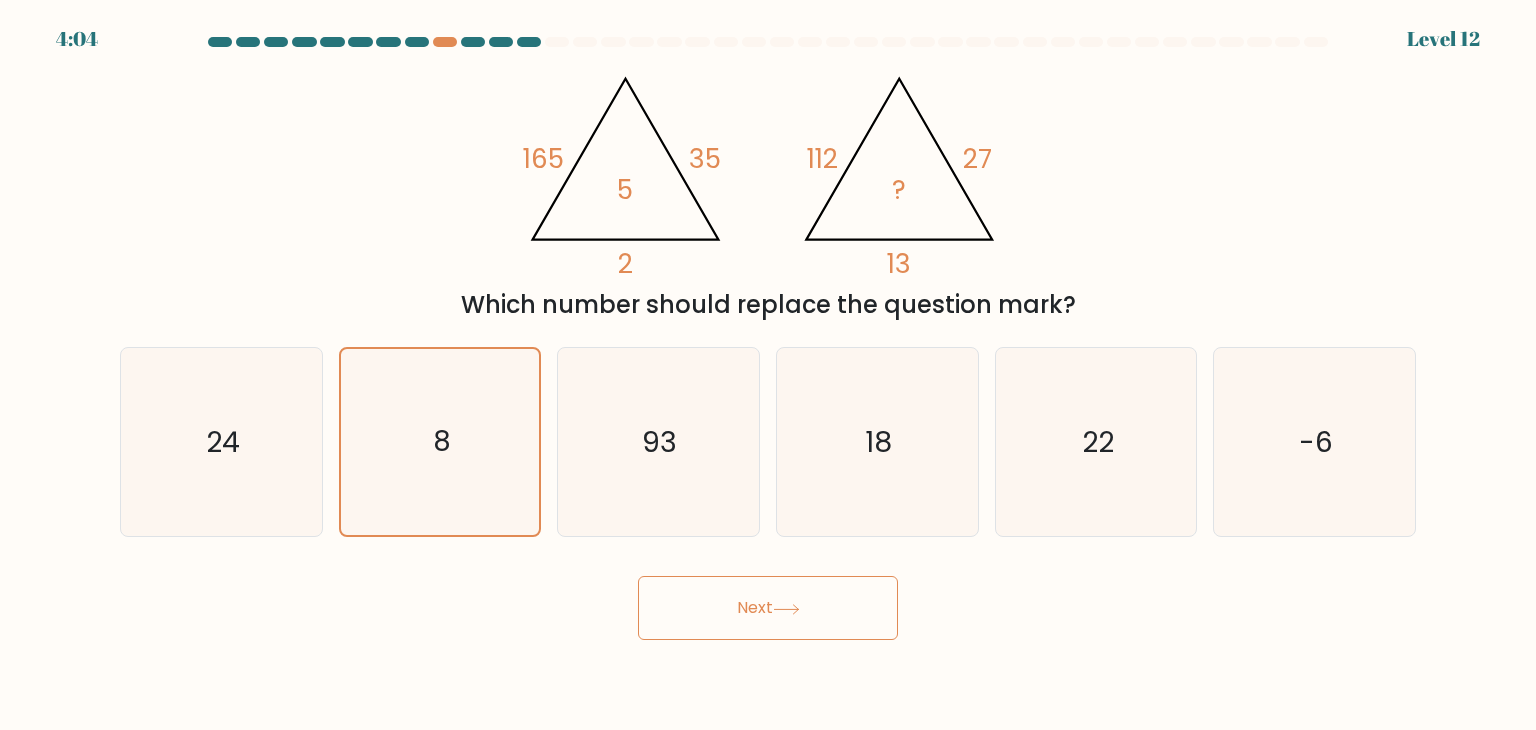 click on "Next" at bounding box center (768, 608) 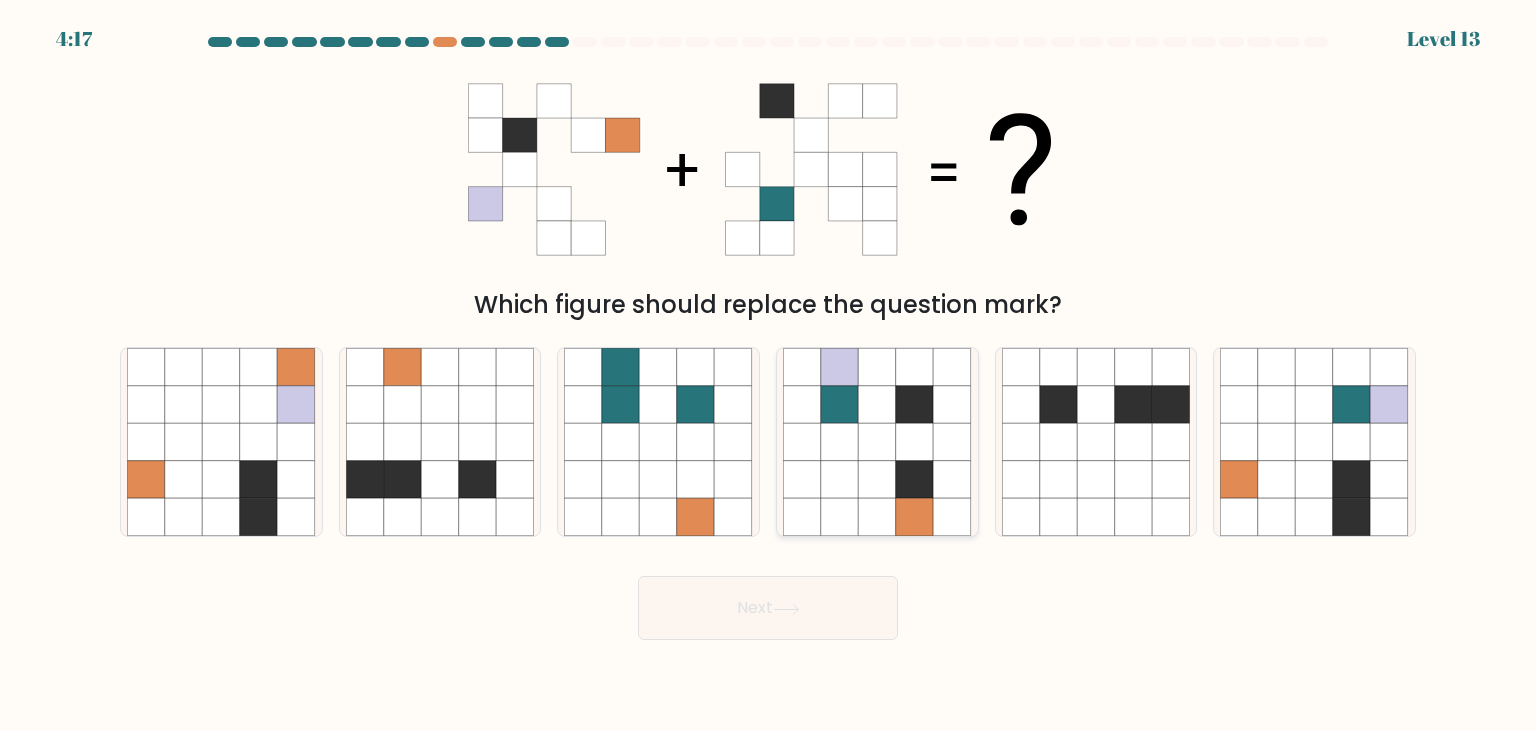 click 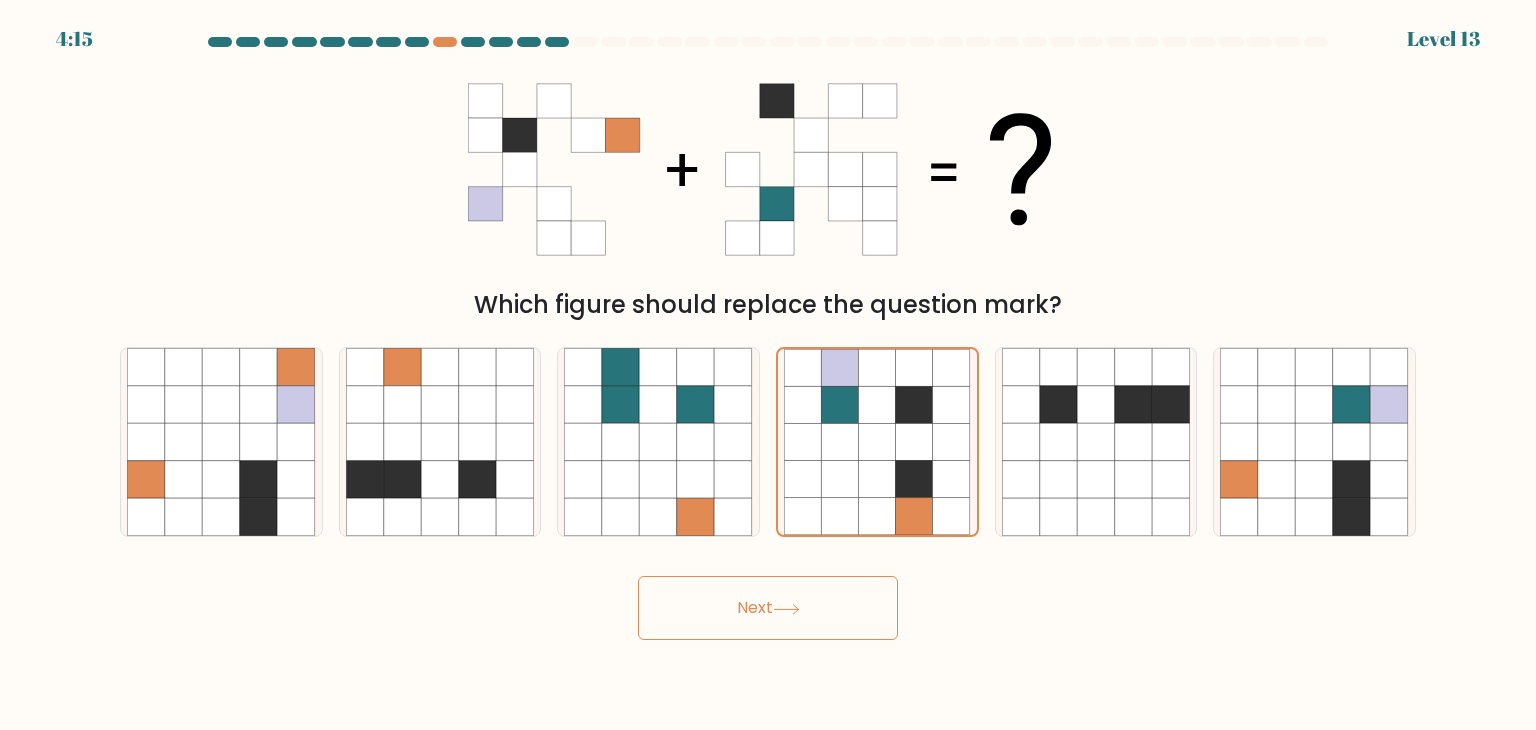 click on "Next" at bounding box center [768, 608] 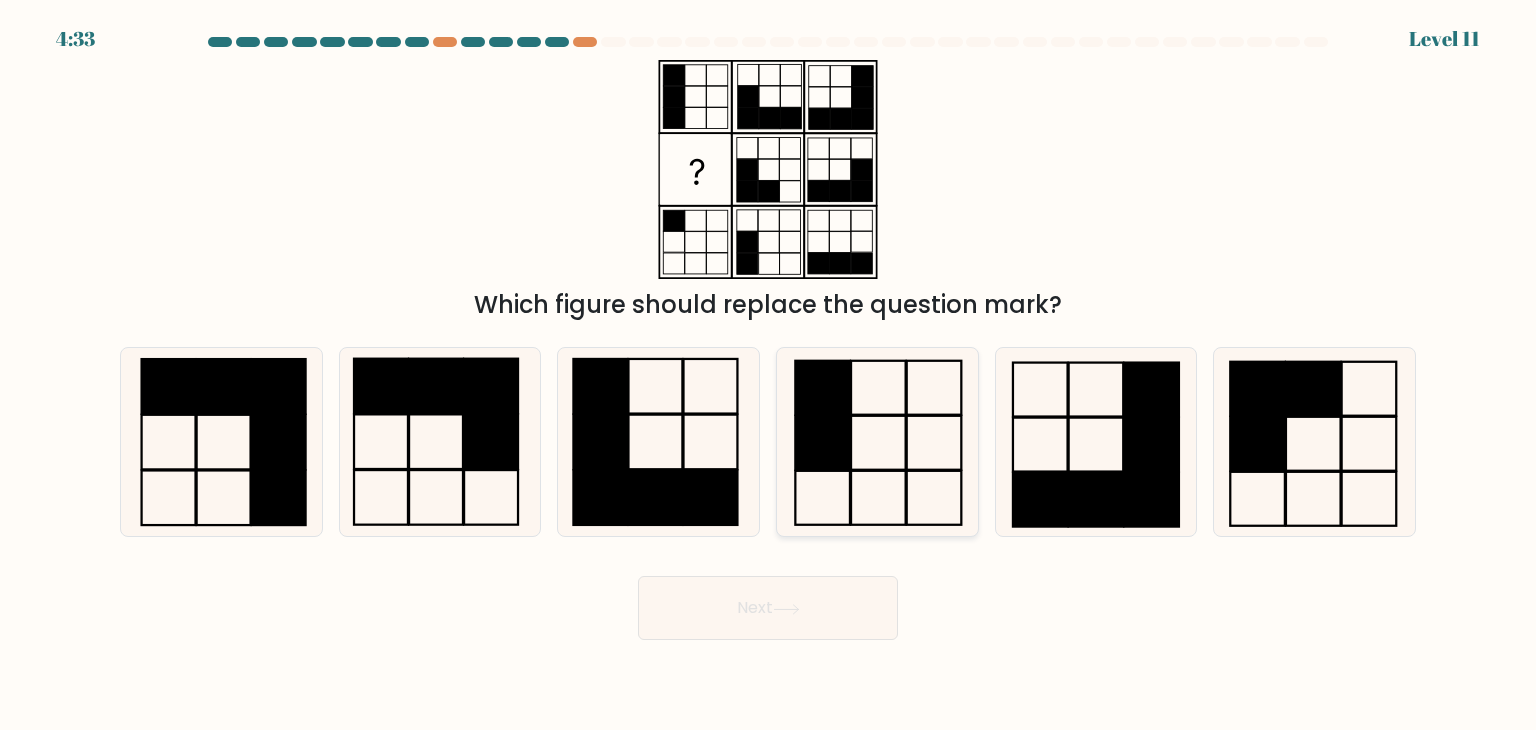 click 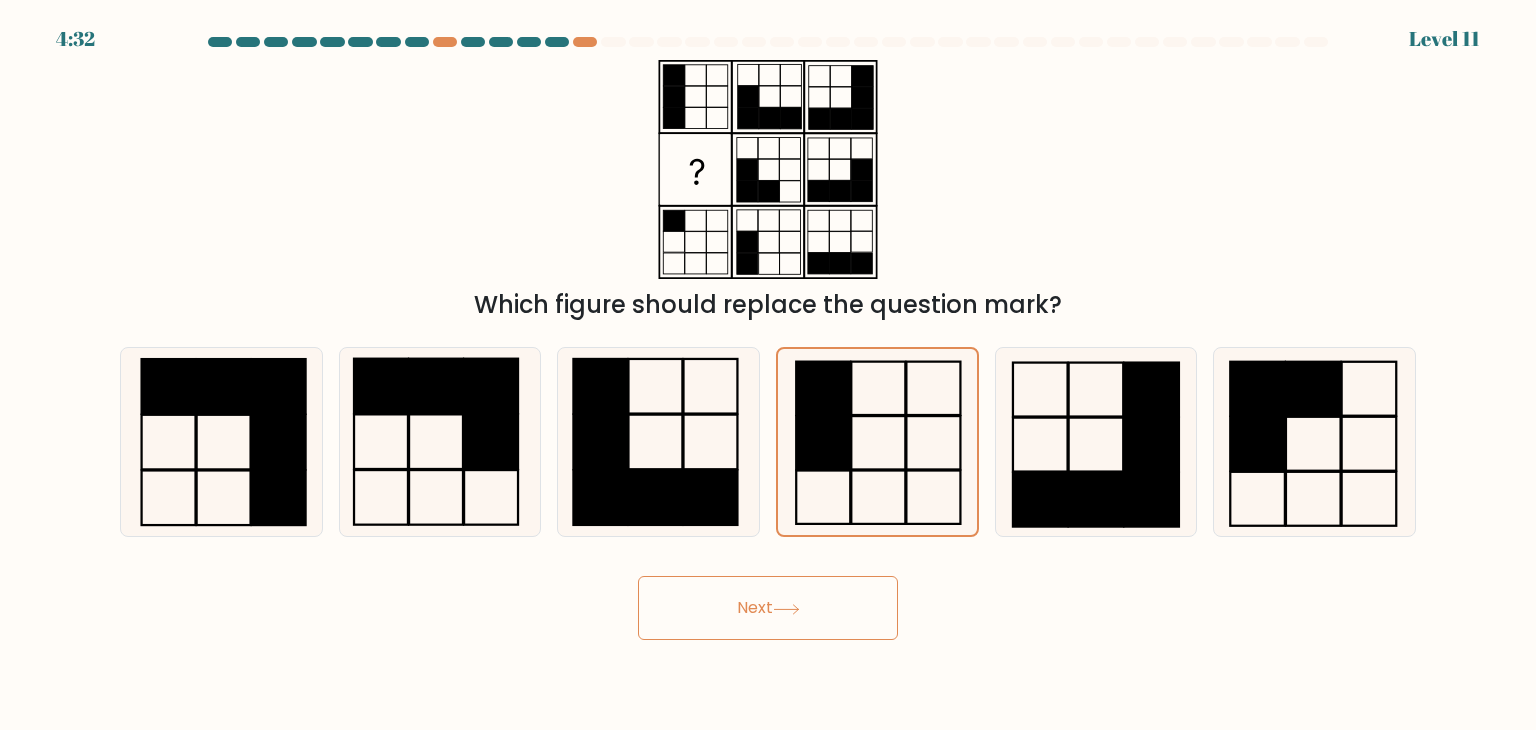 click on "Next" at bounding box center (768, 608) 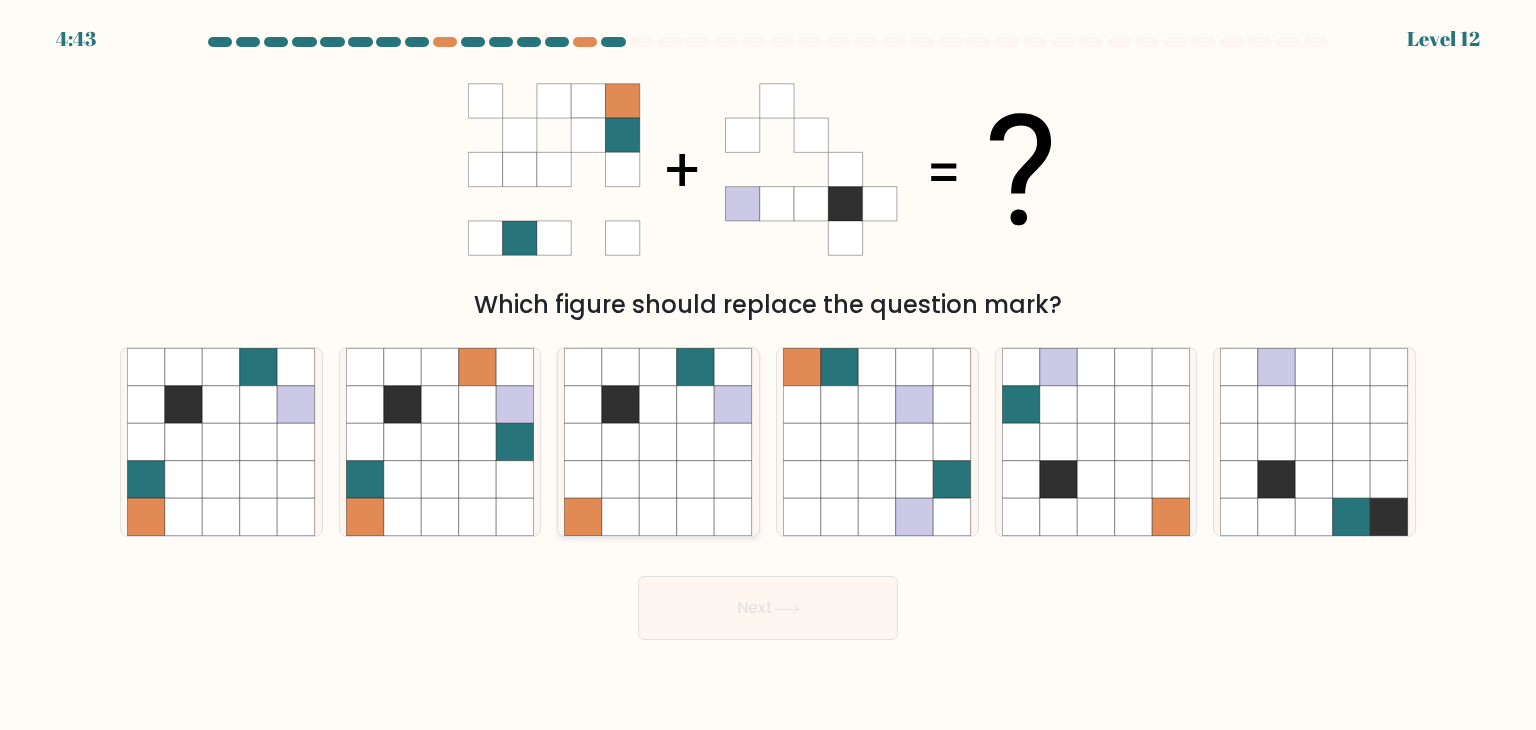 click 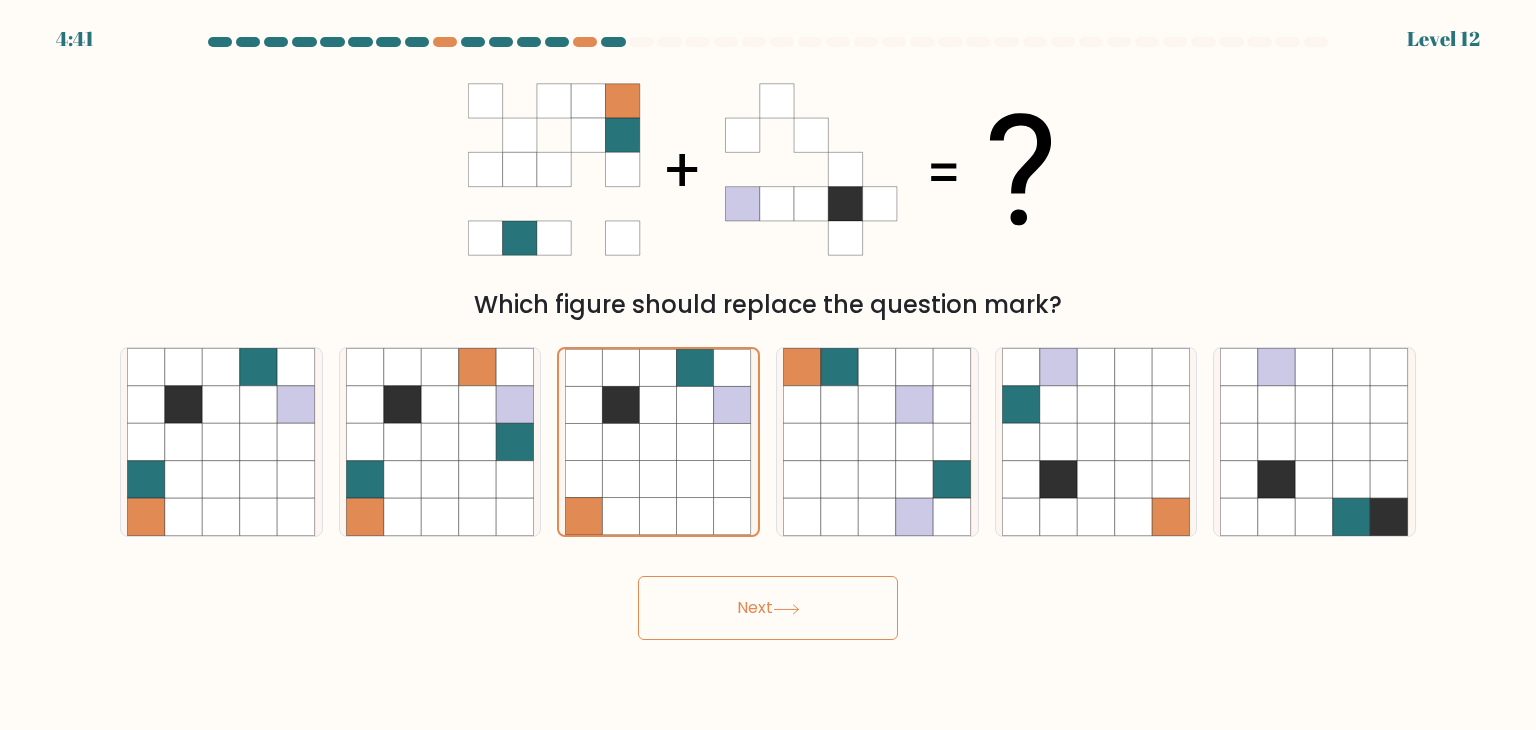 click 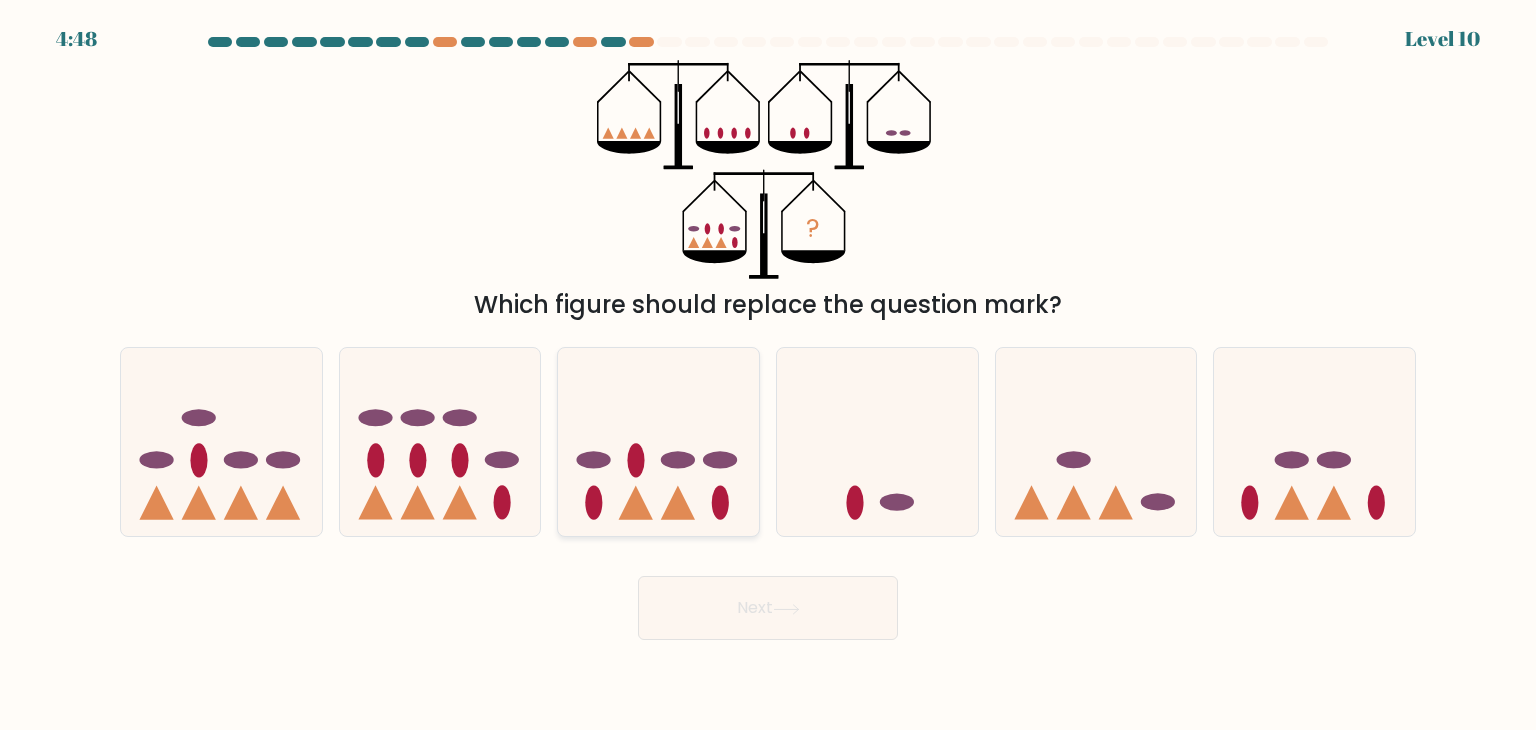 click 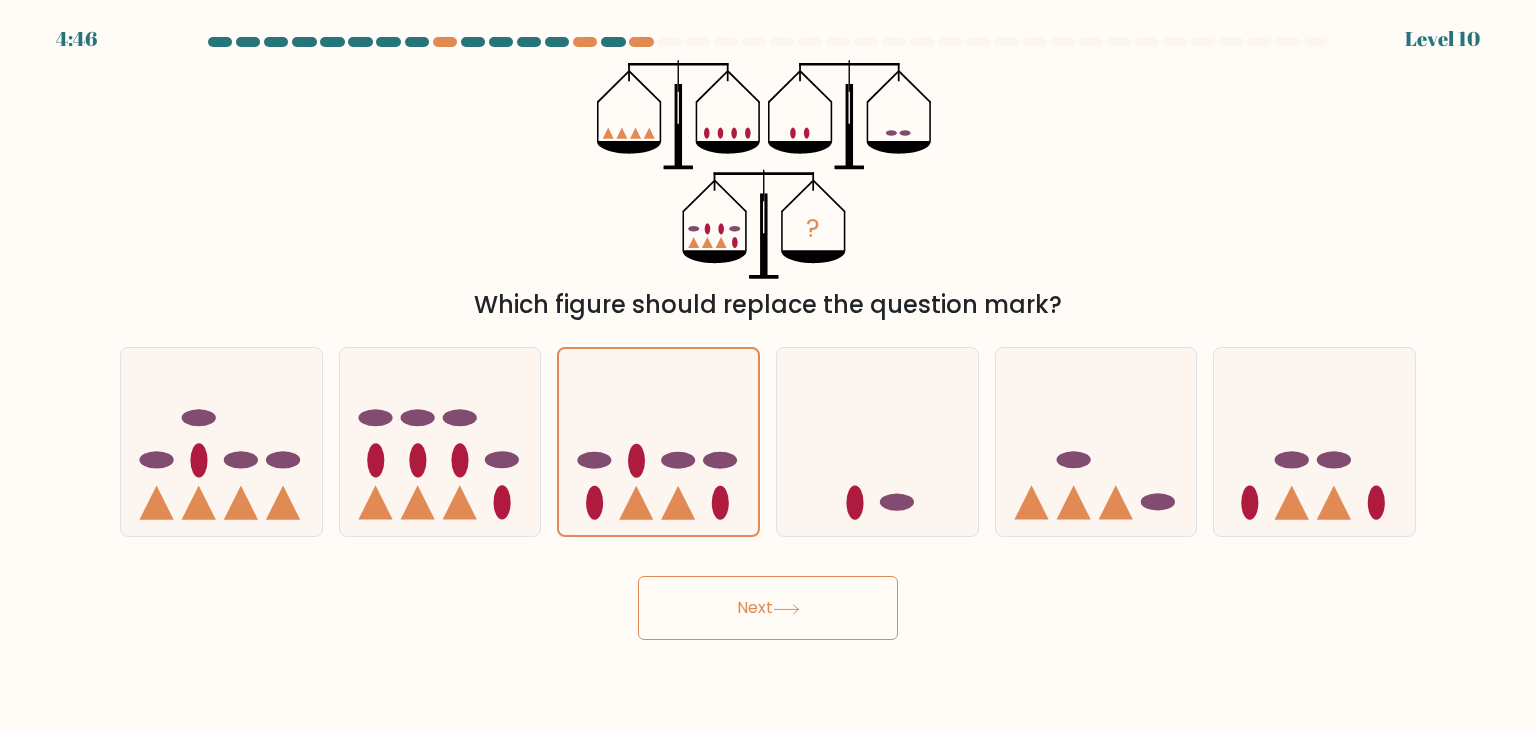 click 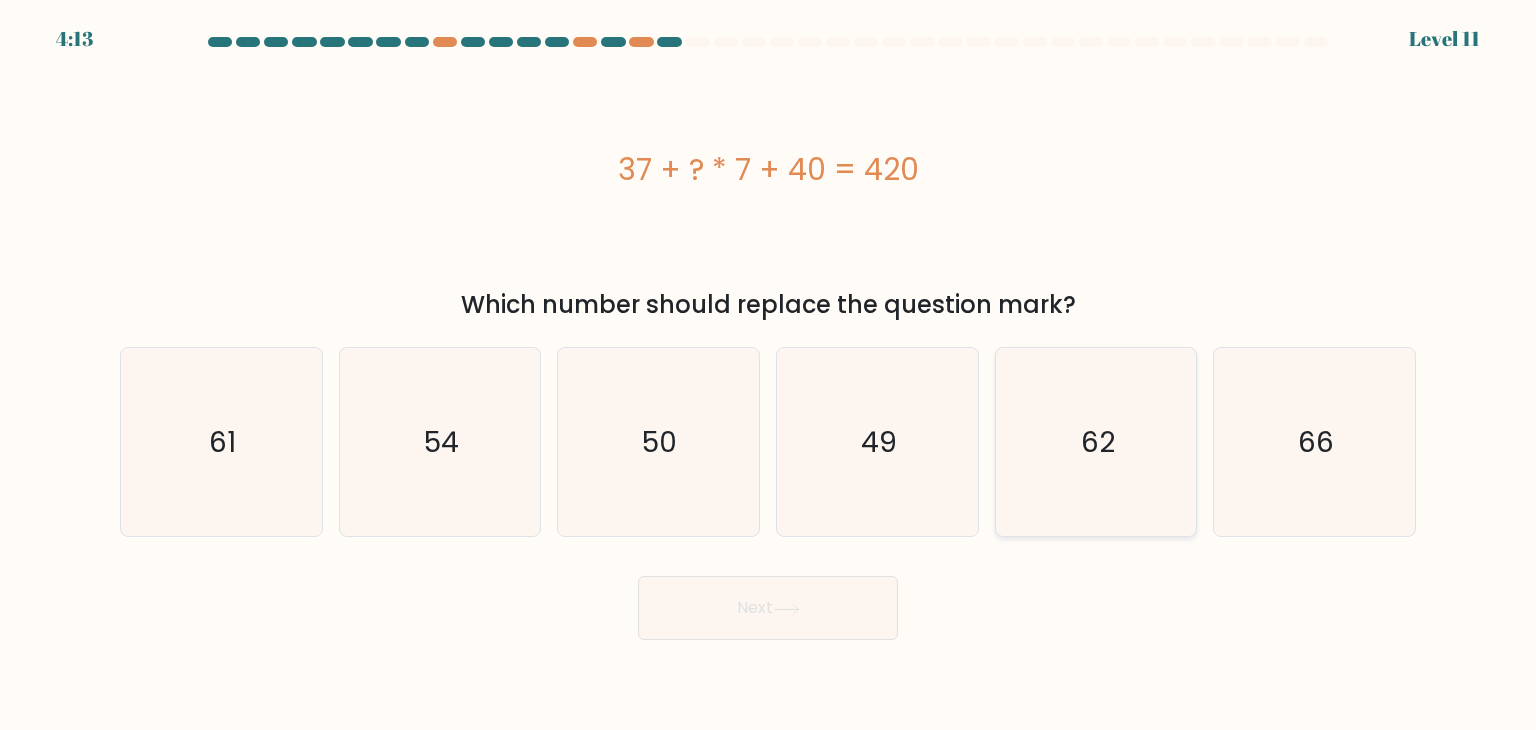 click on "62" 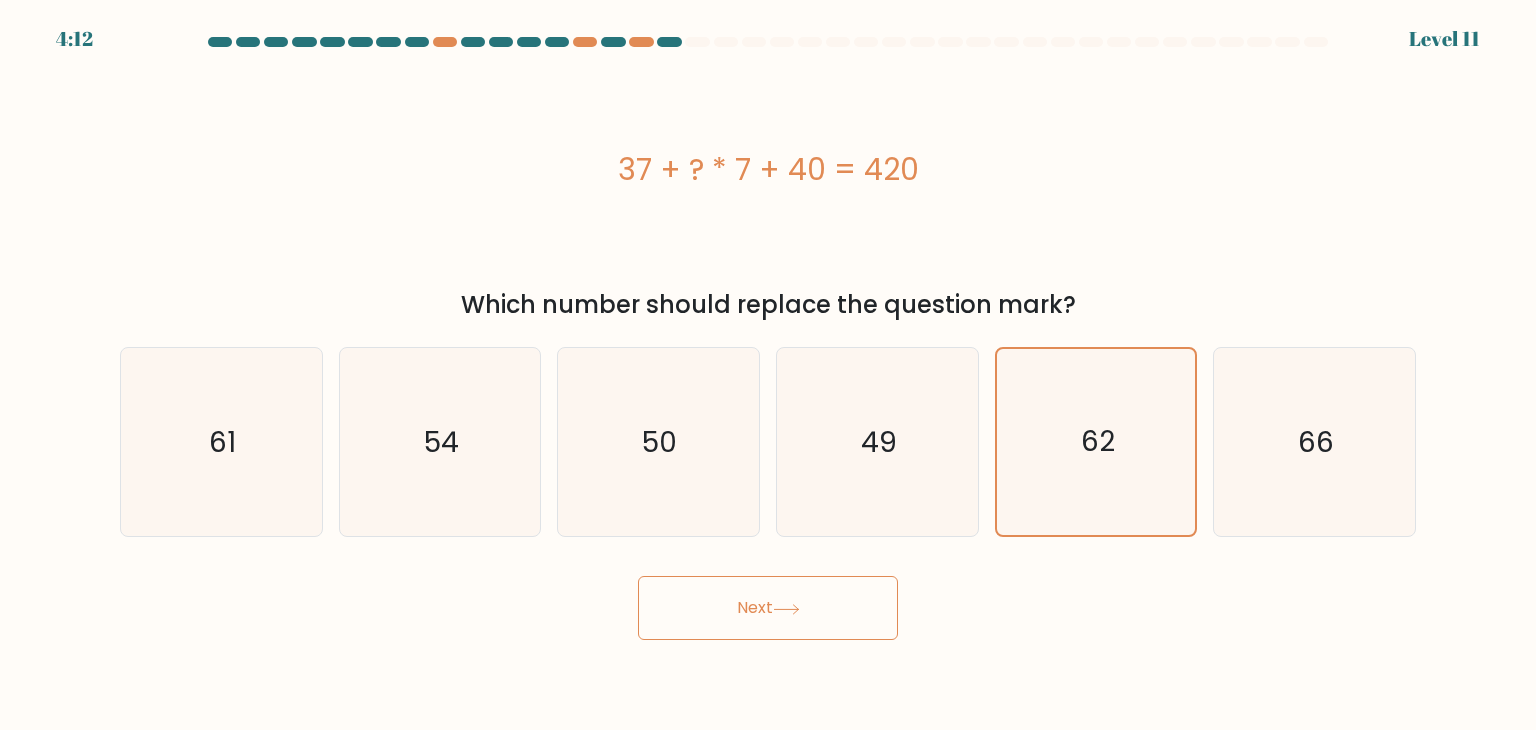 click on "Next" at bounding box center [768, 608] 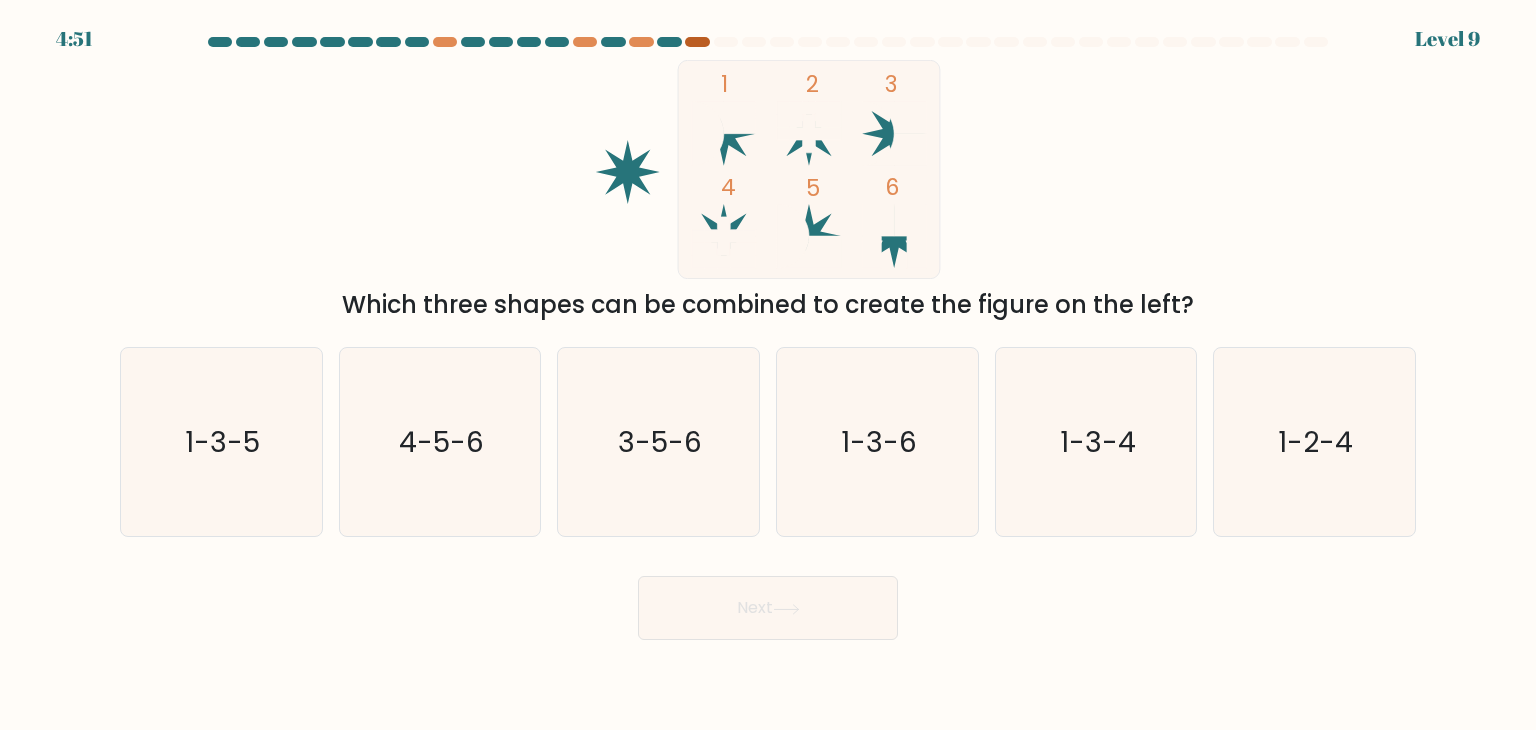 click at bounding box center (697, 42) 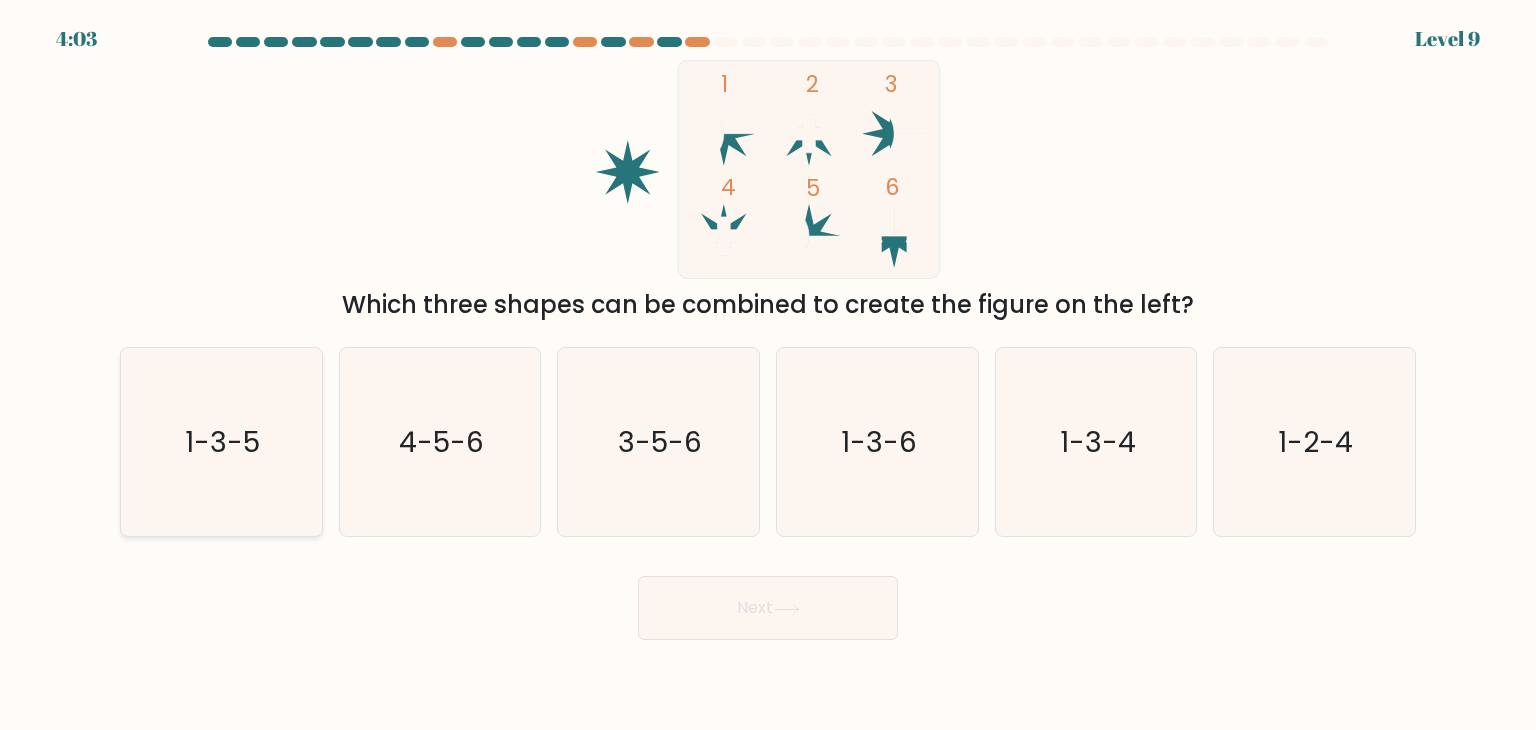 click on "1-3-5" 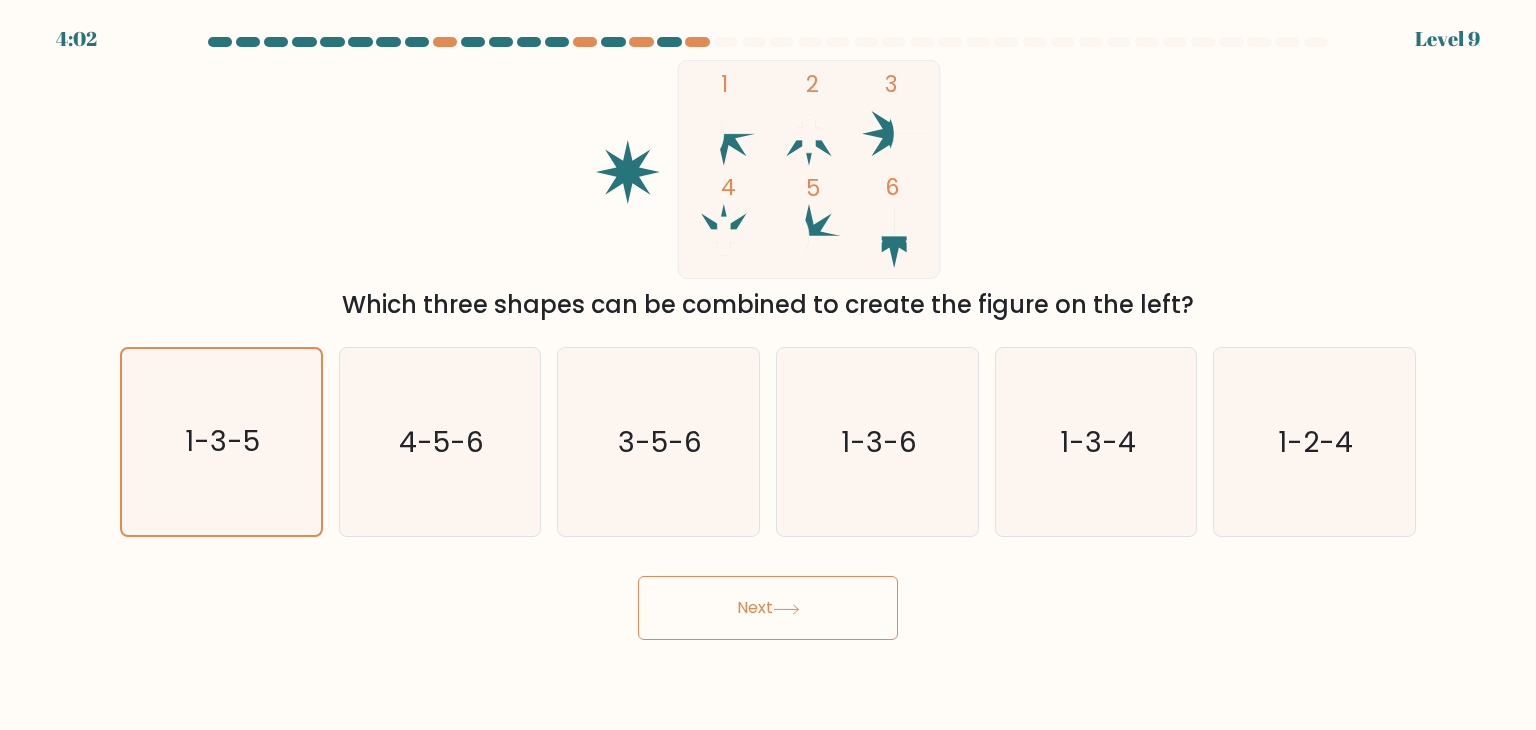 click on "Next" at bounding box center (768, 608) 